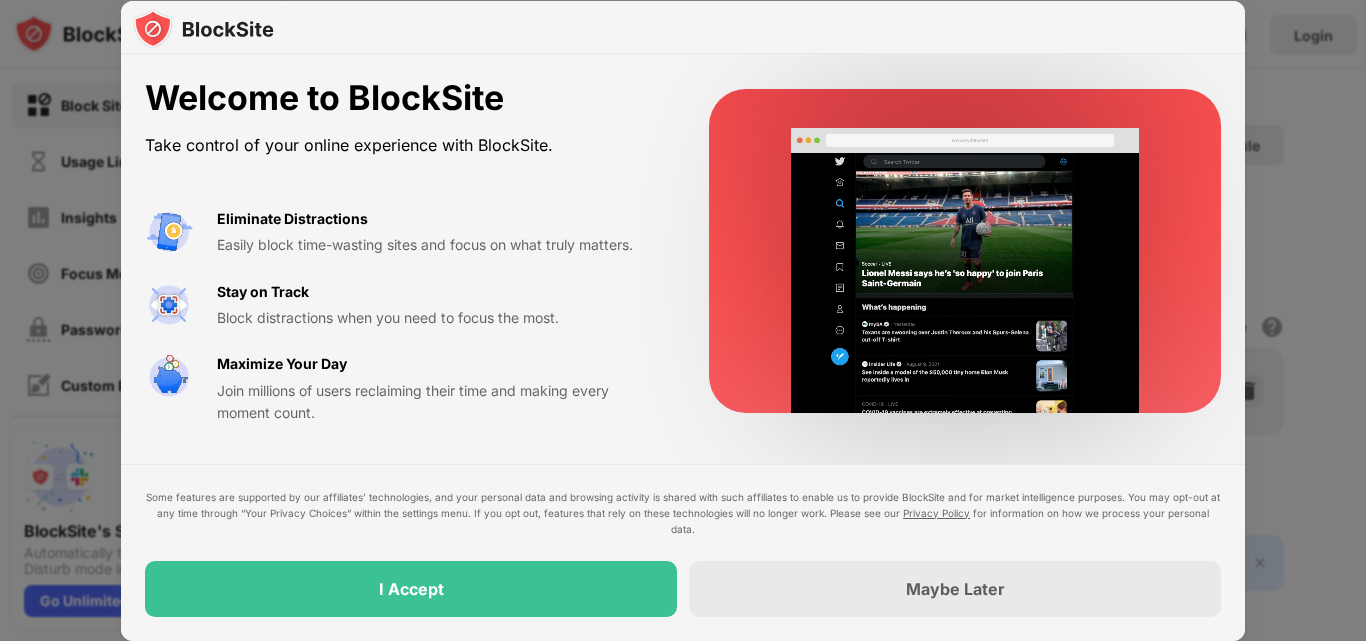 scroll, scrollTop: 0, scrollLeft: 0, axis: both 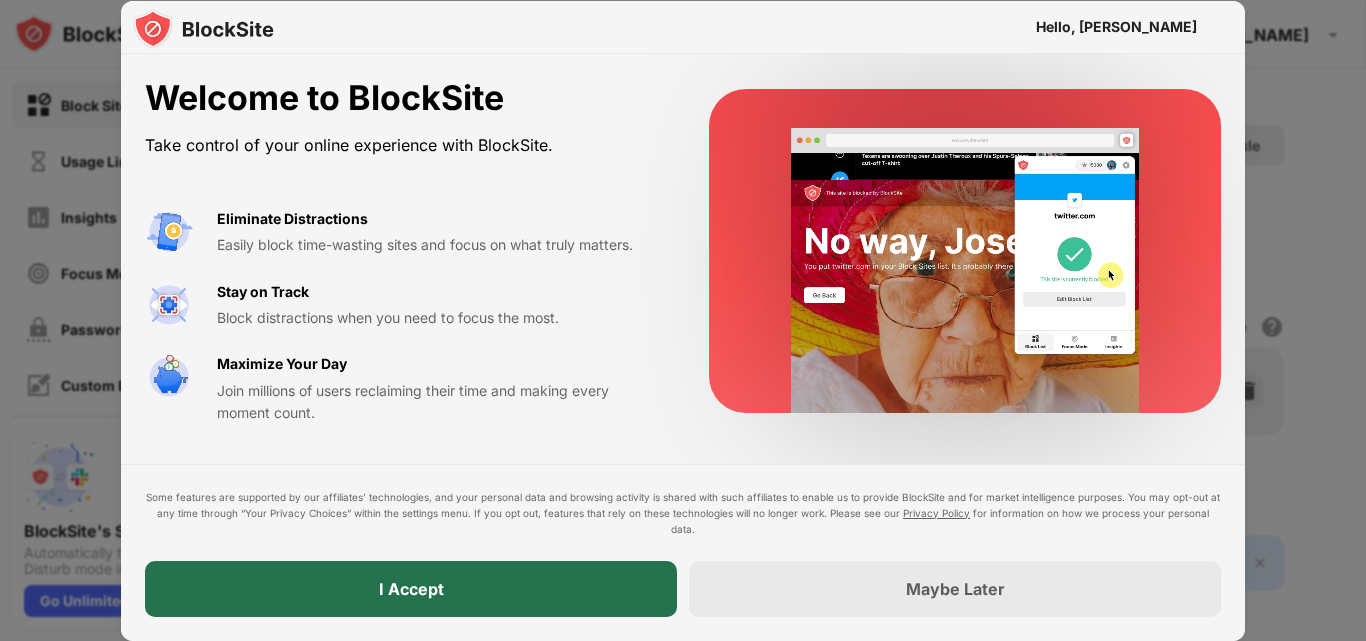 click on "I Accept" at bounding box center (411, 589) 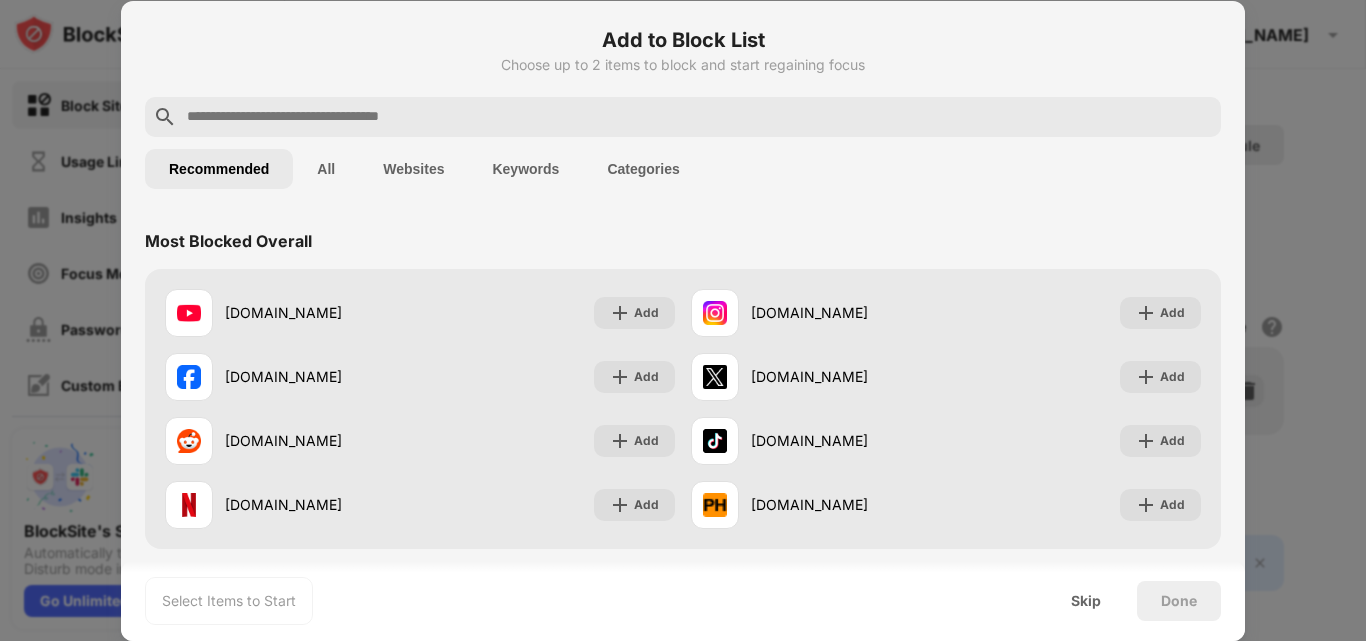 click at bounding box center [699, 117] 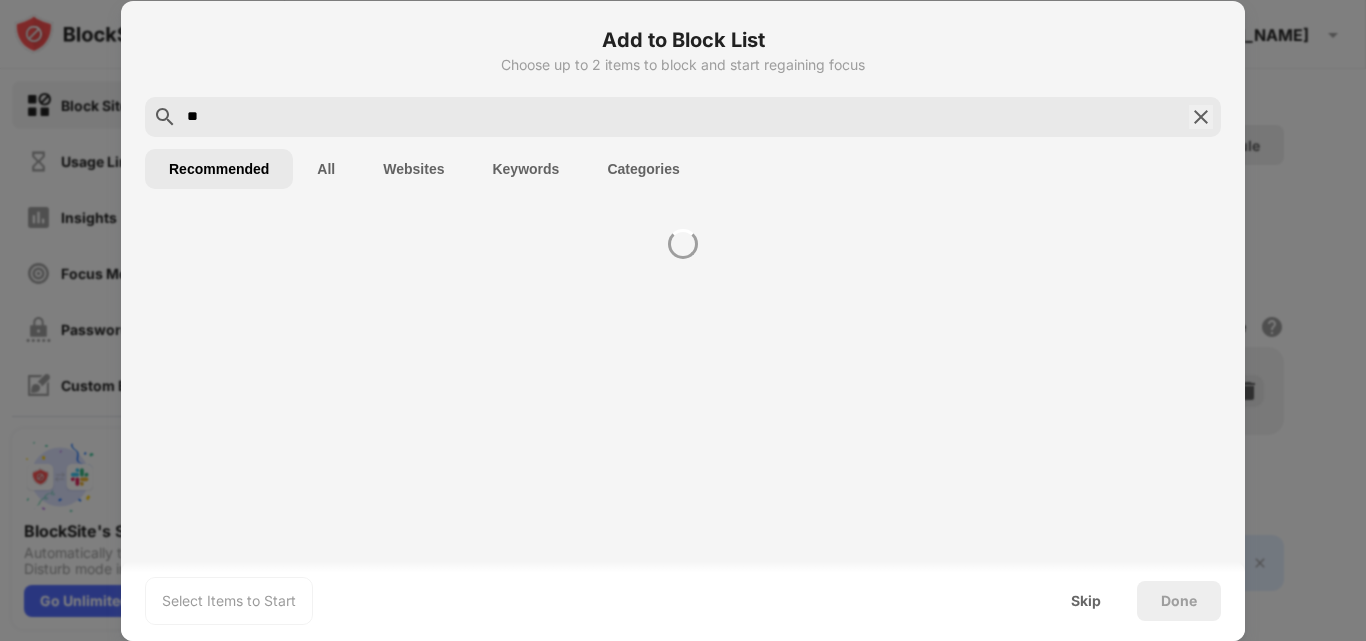 type on "*" 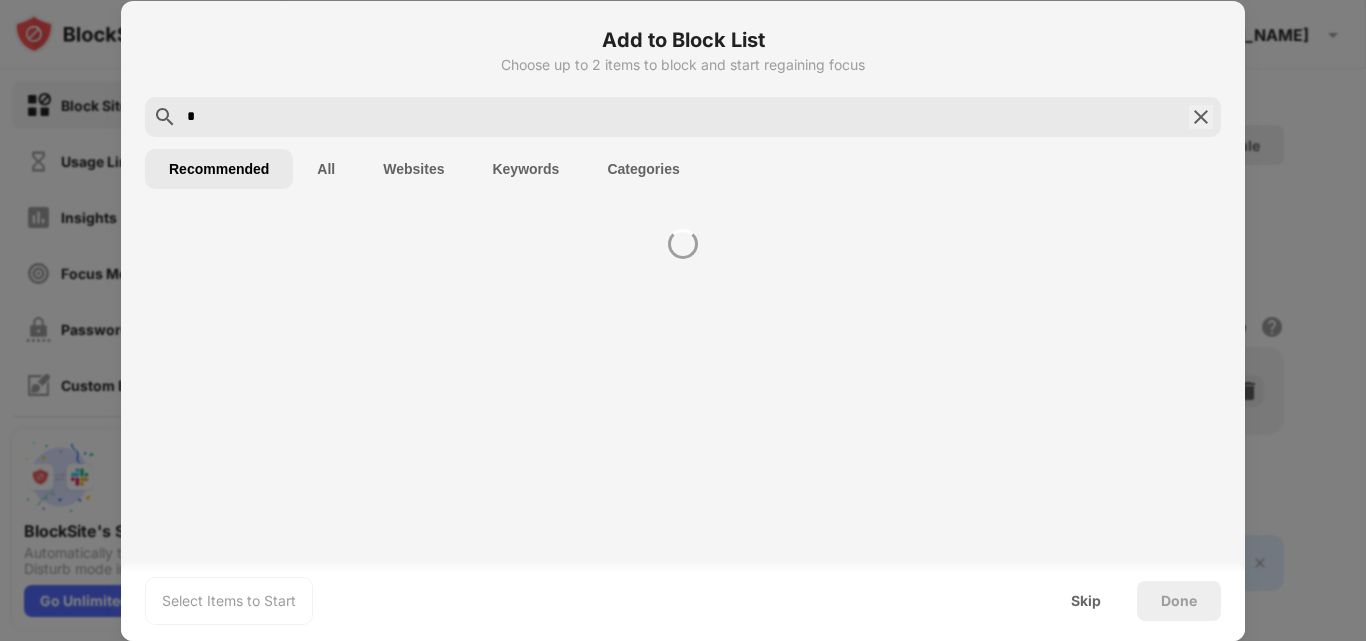 type 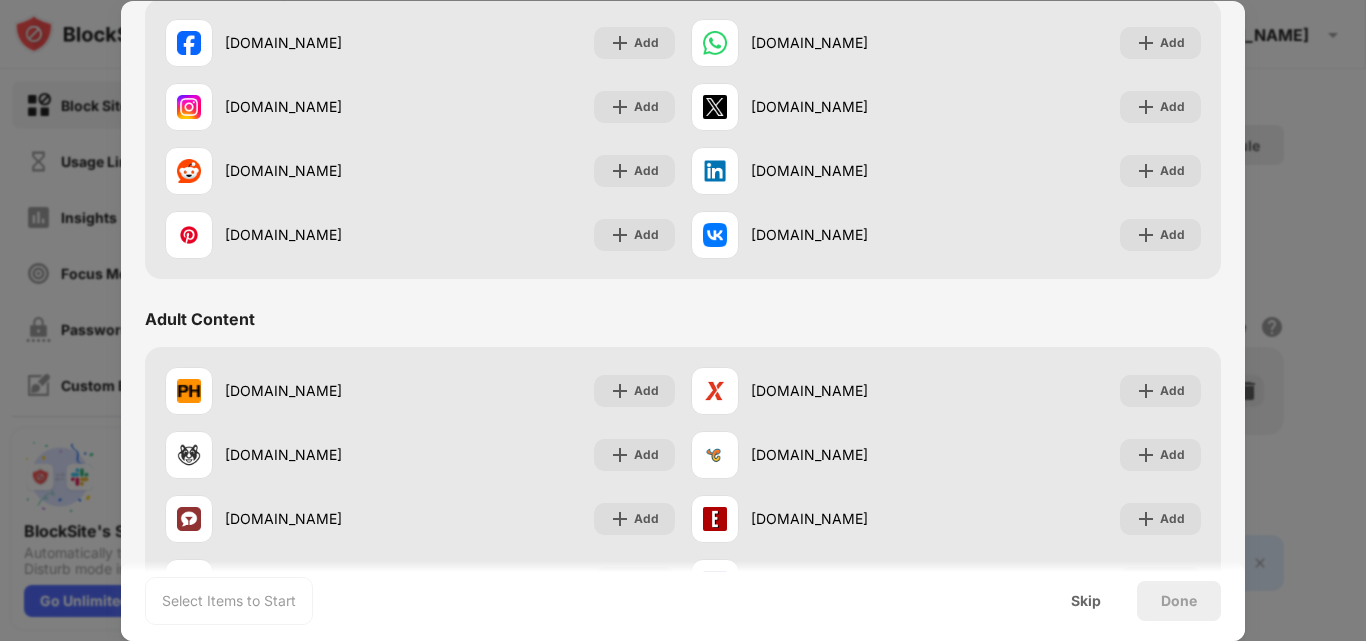scroll, scrollTop: 700, scrollLeft: 0, axis: vertical 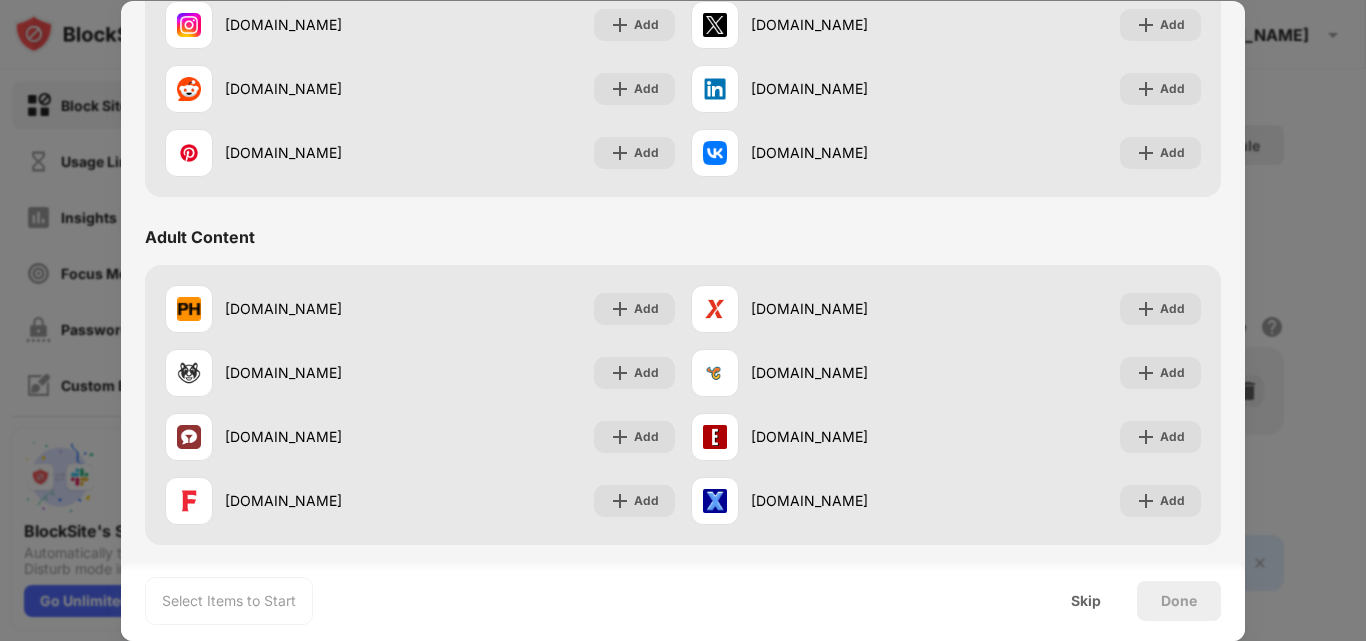 click on "Adult Content" at bounding box center [200, 237] 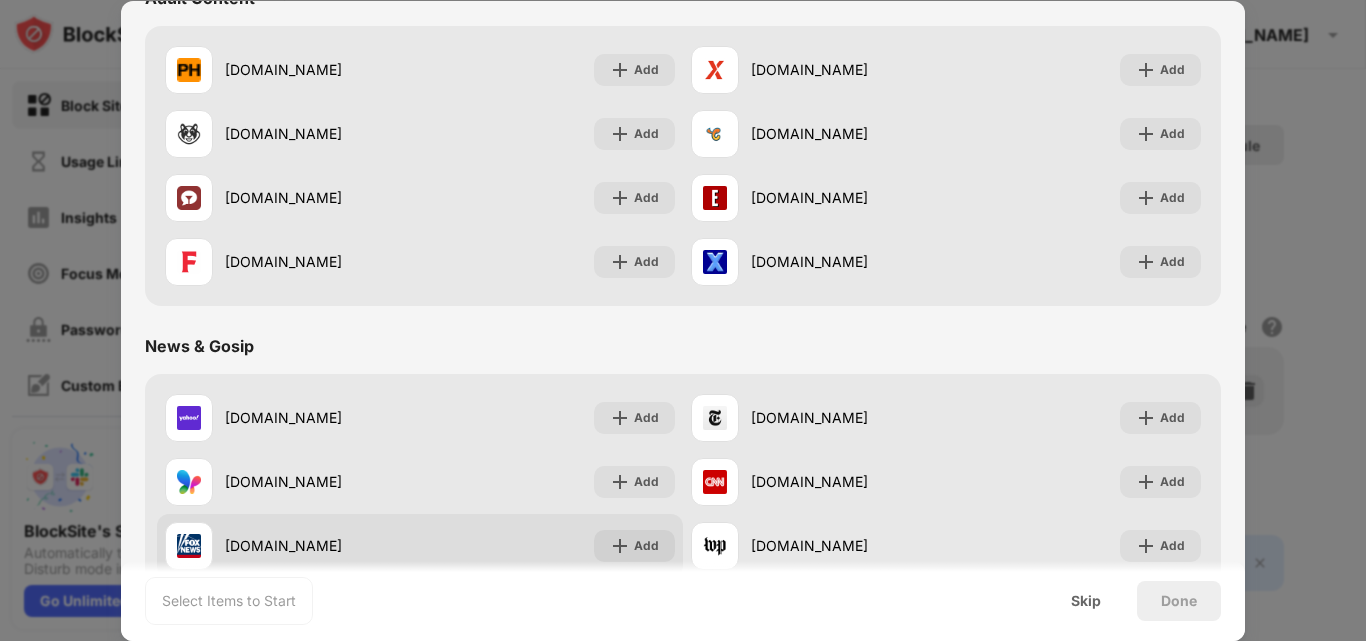 scroll, scrollTop: 900, scrollLeft: 0, axis: vertical 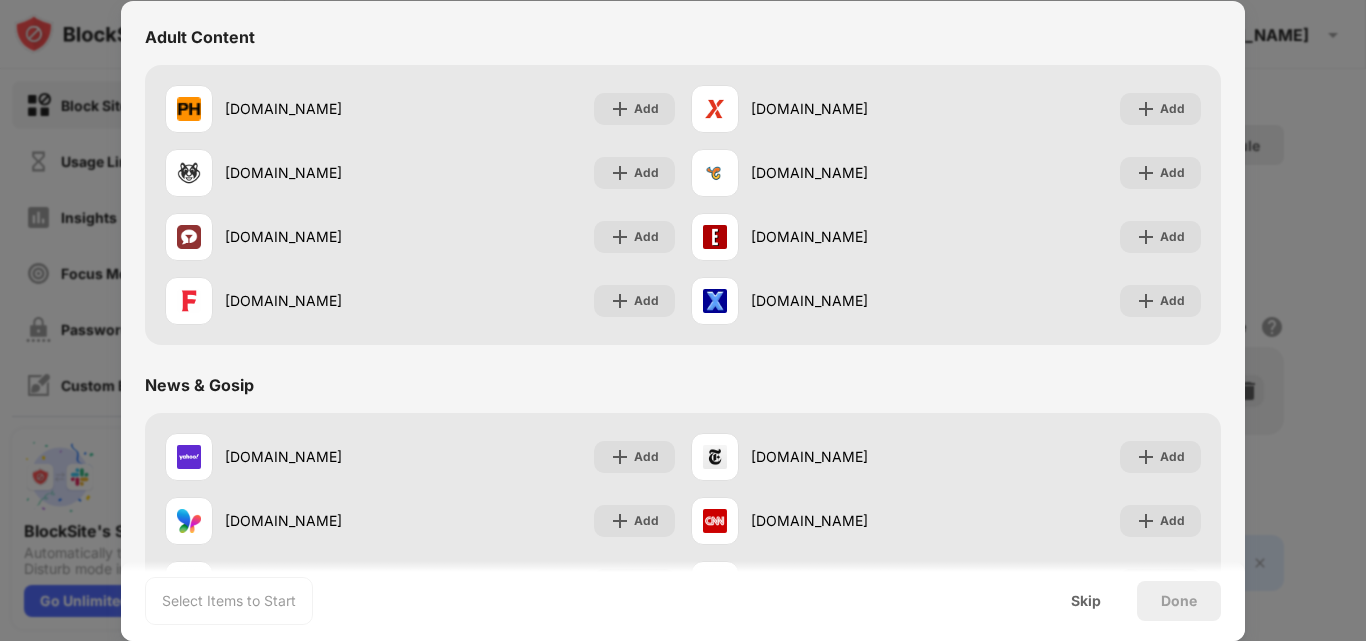 click on "Adult Content" at bounding box center (200, 37) 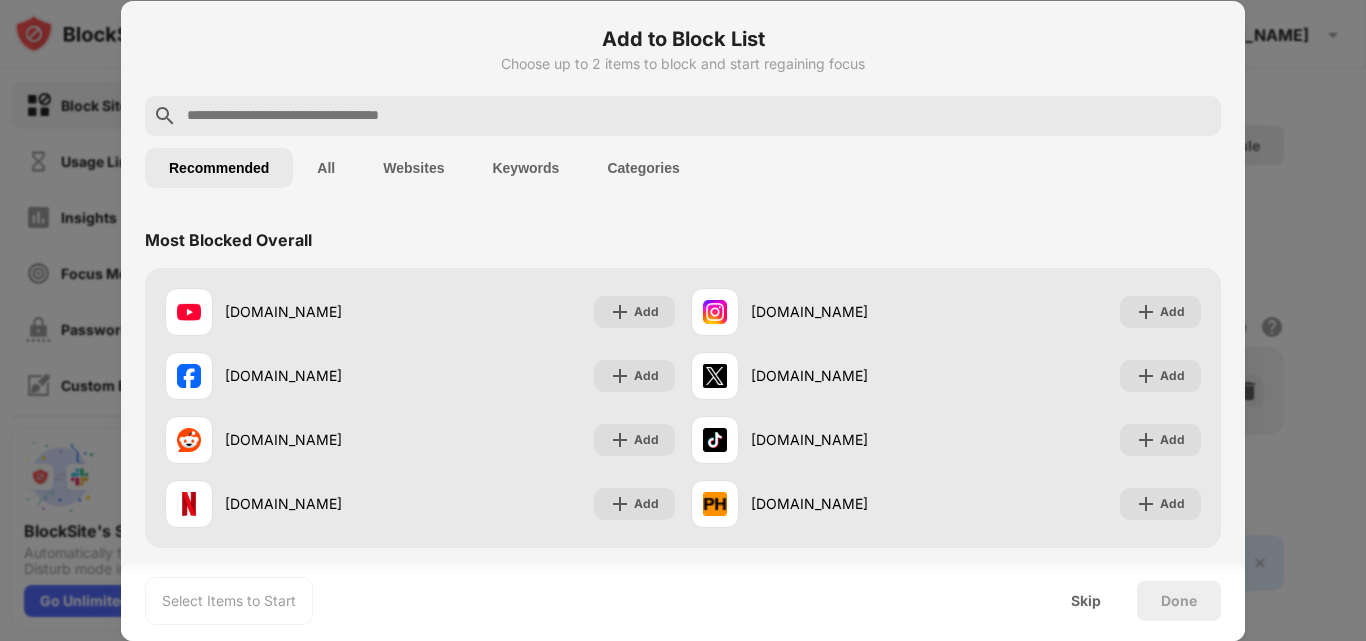 scroll, scrollTop: 0, scrollLeft: 0, axis: both 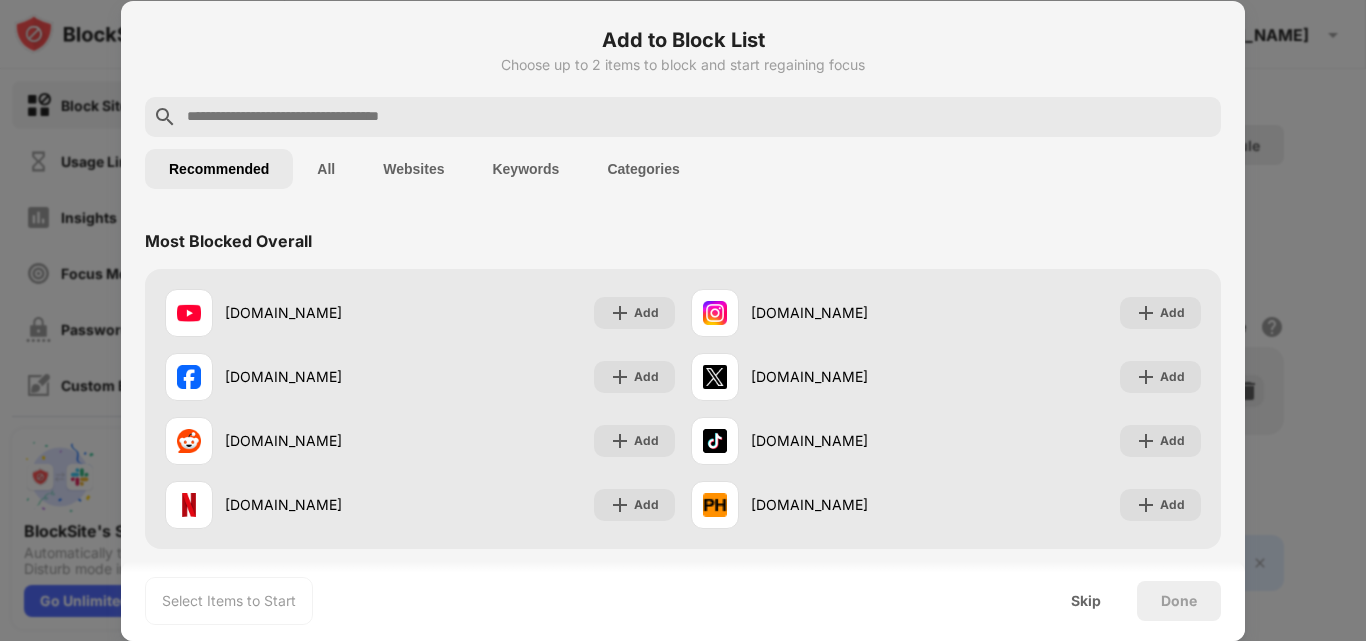 click on "Categories" at bounding box center [643, 169] 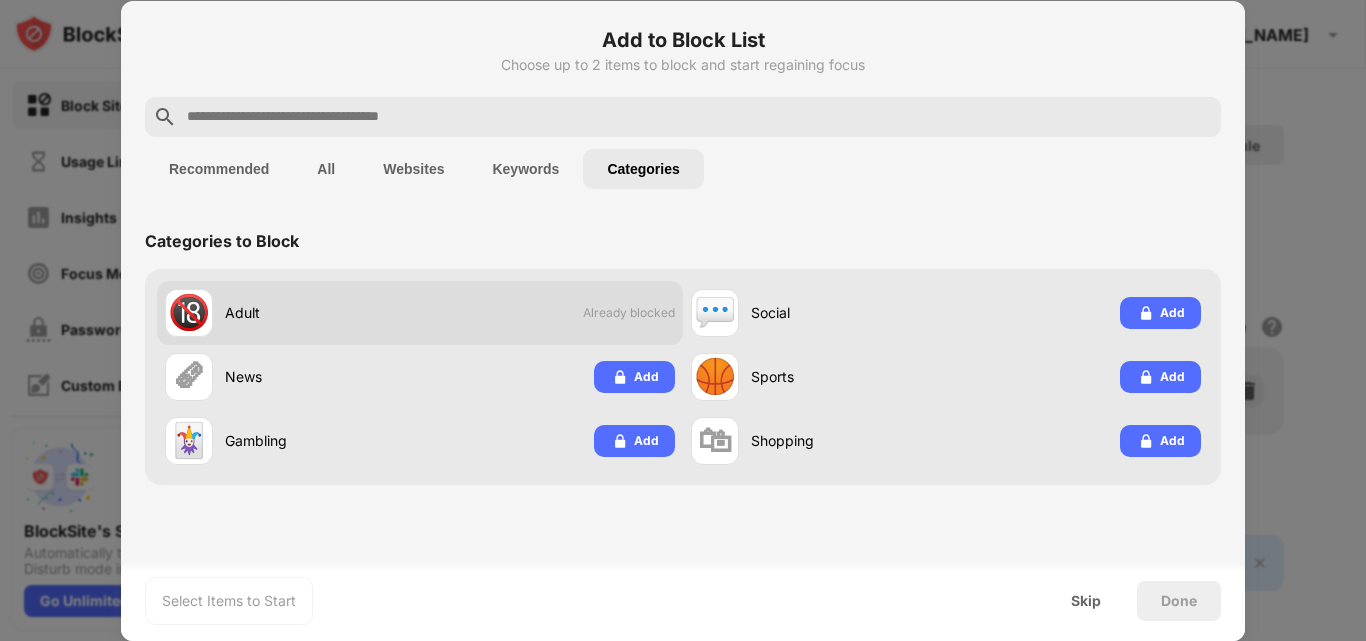 click on "🔞 Adult Already blocked" at bounding box center (420, 313) 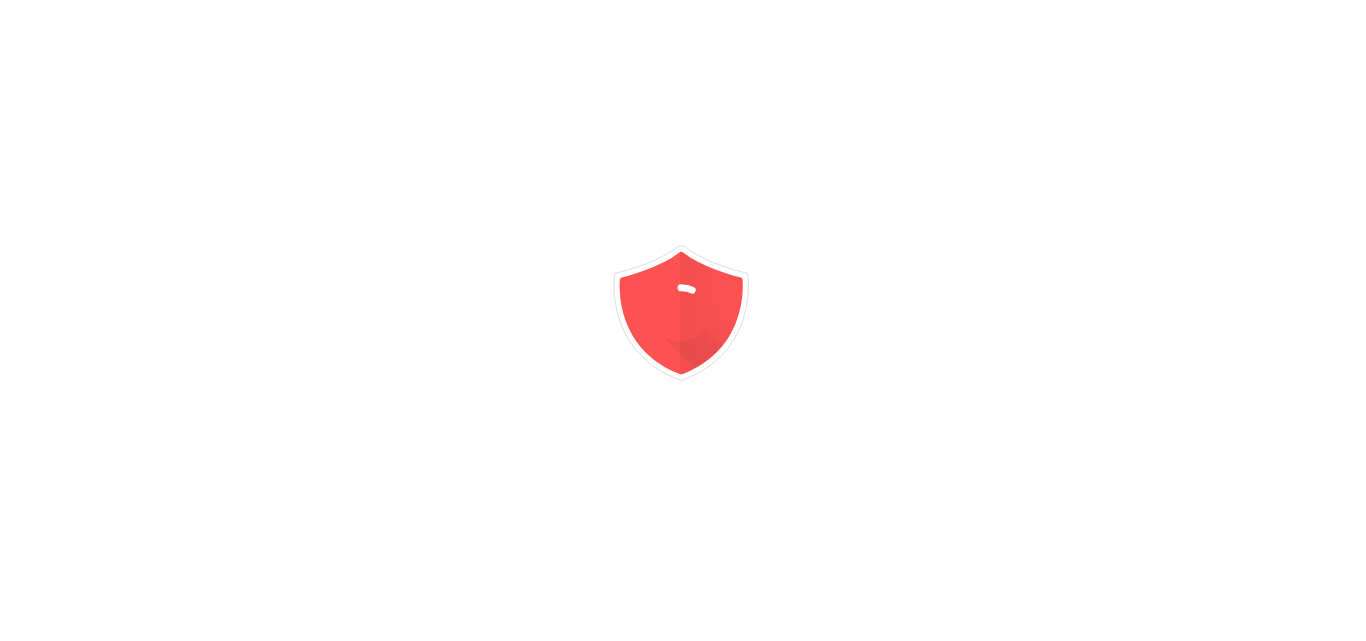 scroll, scrollTop: 0, scrollLeft: 0, axis: both 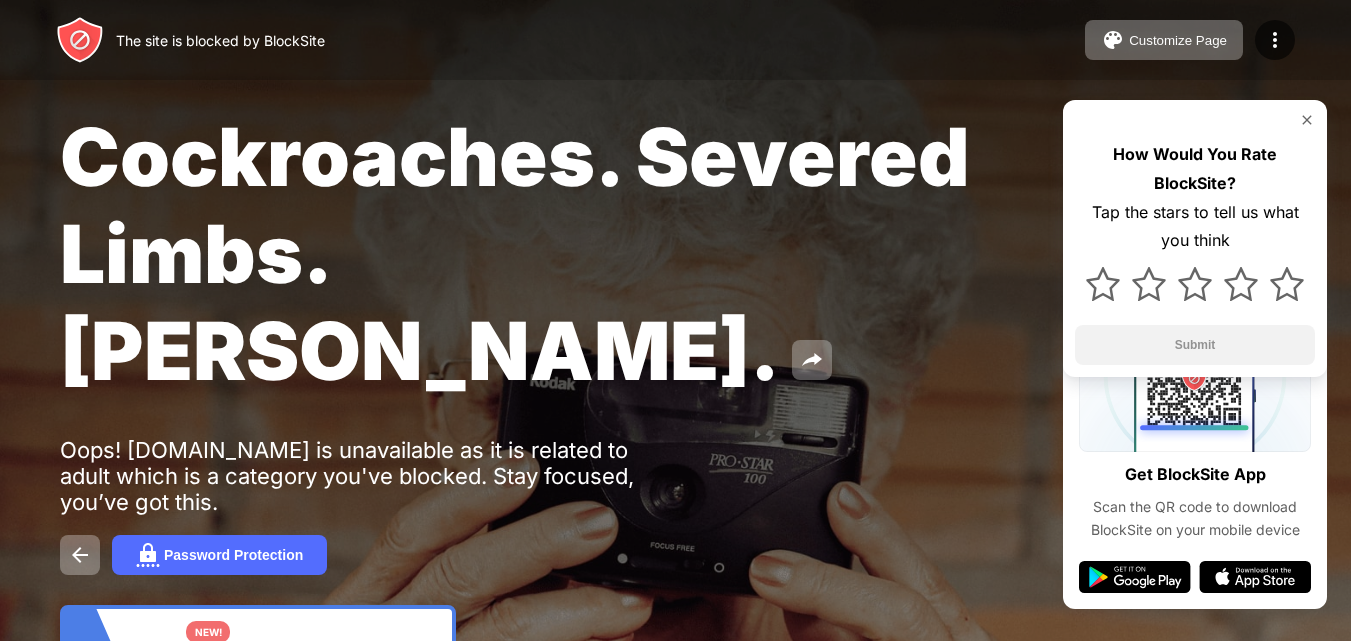 drag, startPoint x: 339, startPoint y: 357, endPoint x: 400, endPoint y: 362, distance: 61.204575 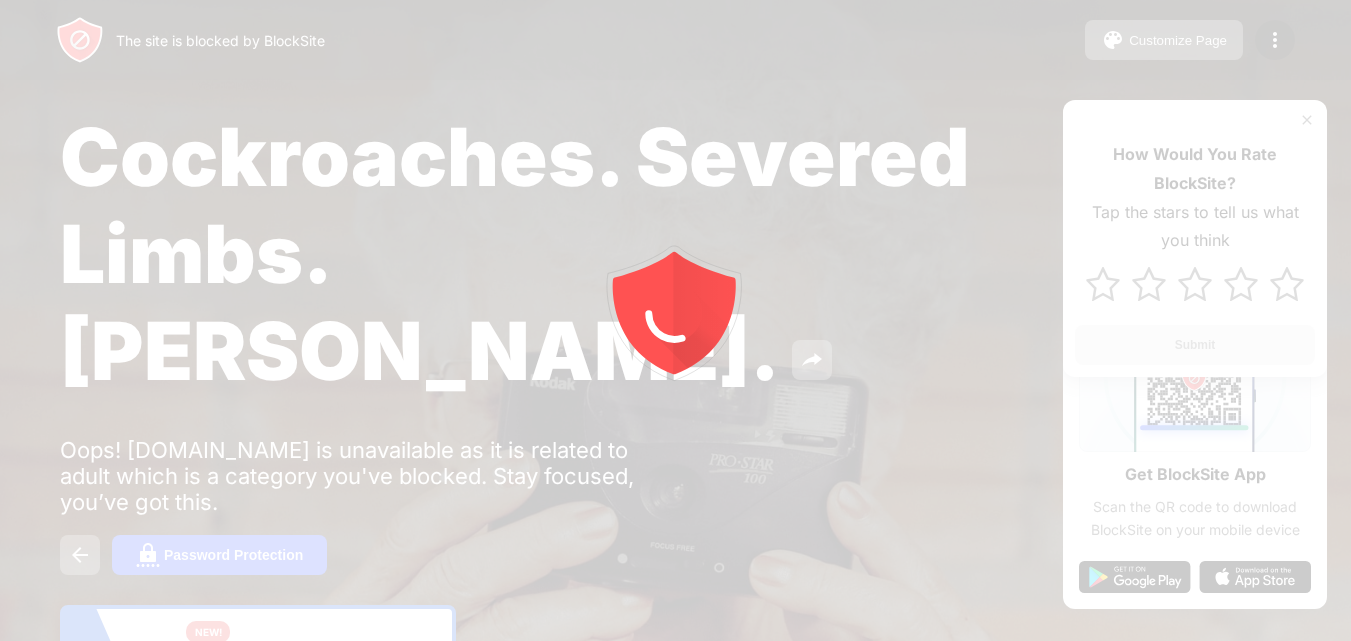 scroll, scrollTop: 0, scrollLeft: 0, axis: both 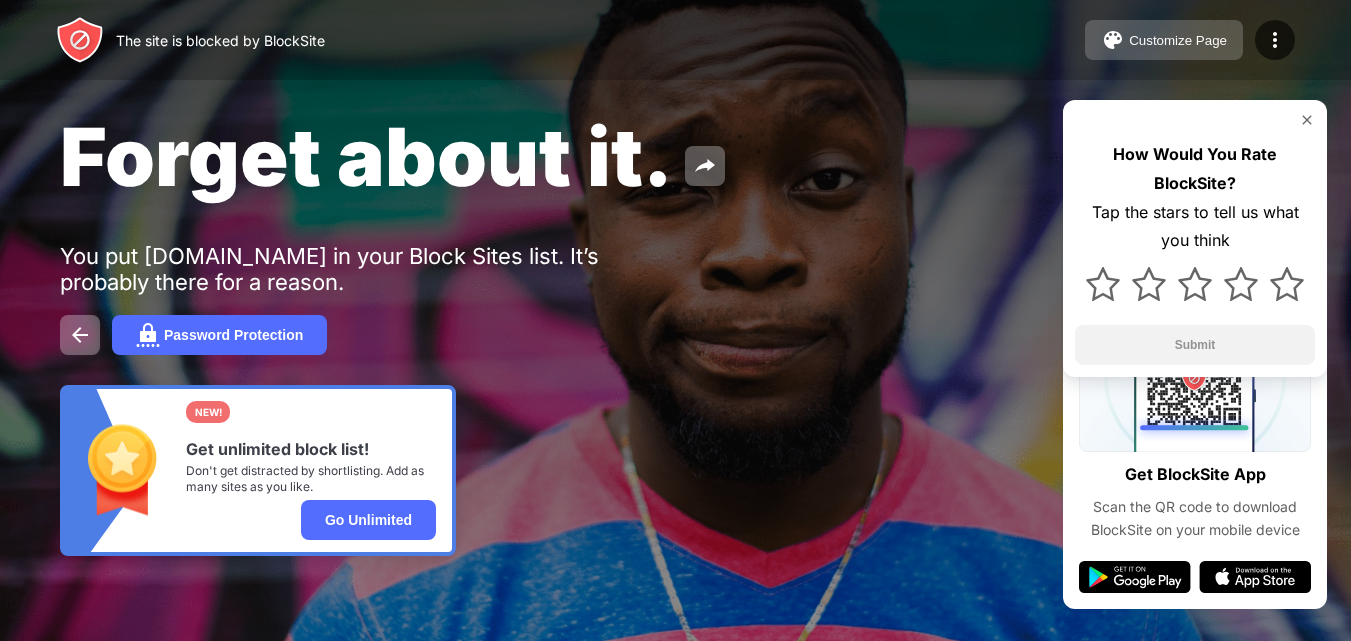 click on "Customize Page" at bounding box center (1164, 40) 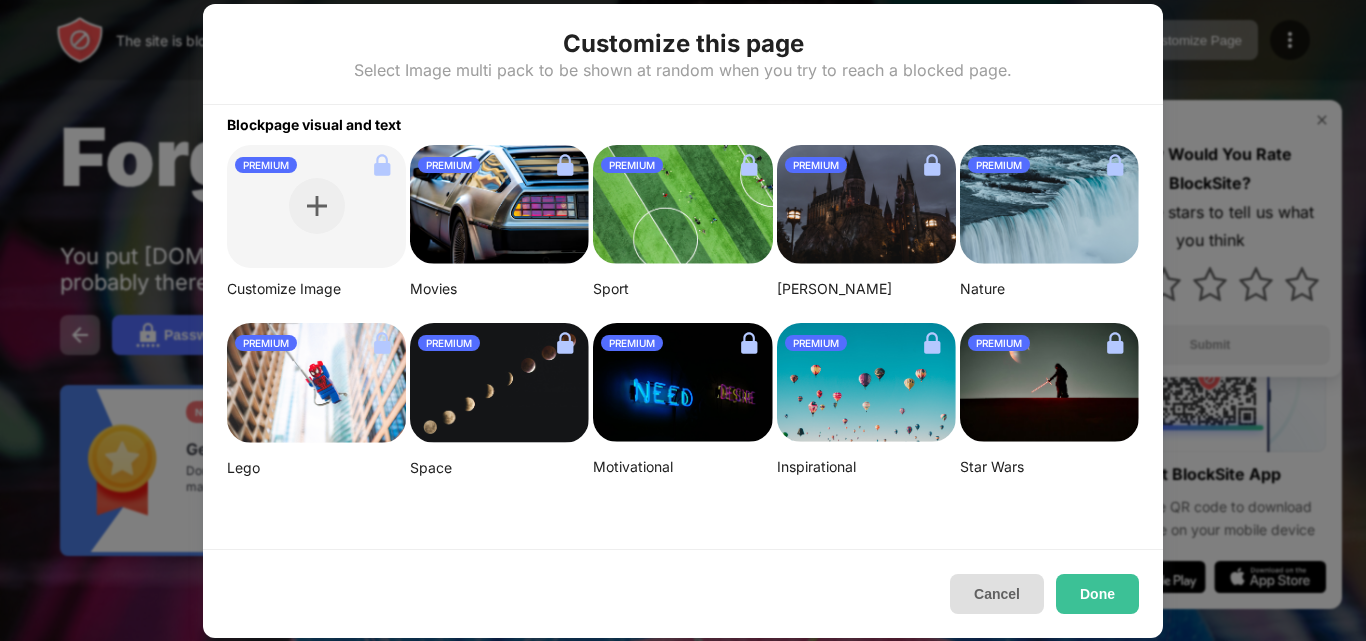 click on "Cancel" at bounding box center [997, 594] 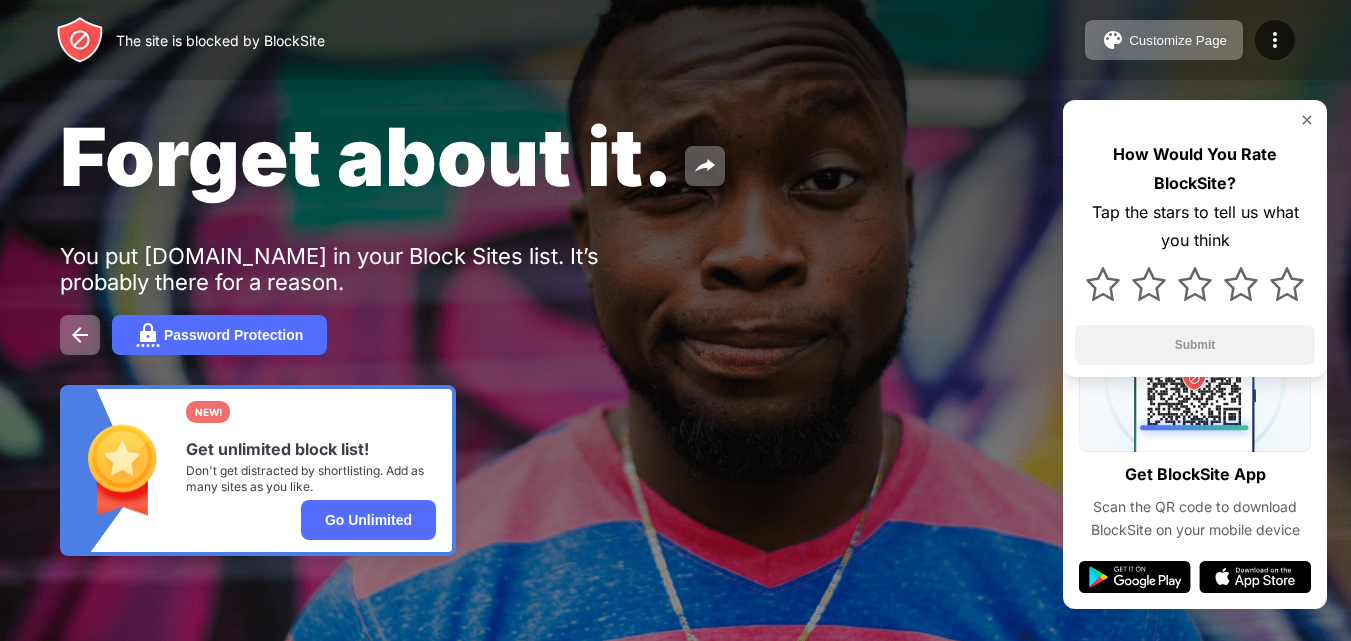 click on "You put [DOMAIN_NAME] in your Block Sites list. It’s probably there for a reason." at bounding box center (369, 269) 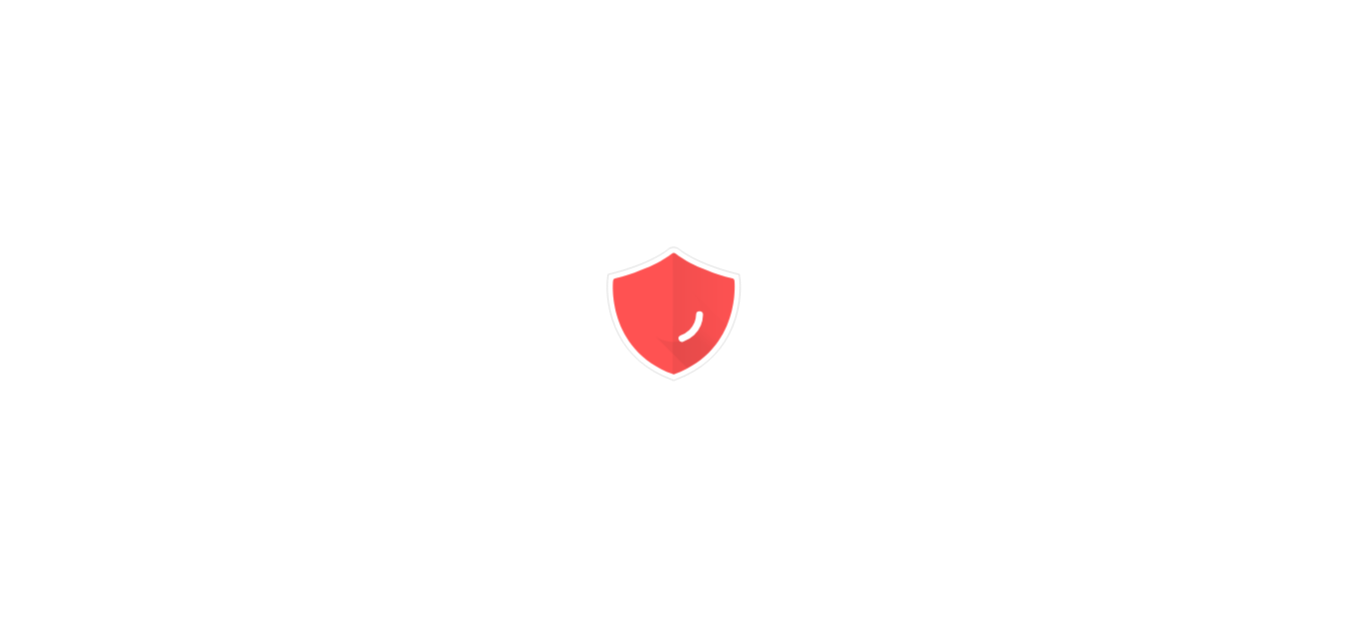 scroll, scrollTop: 0, scrollLeft: 0, axis: both 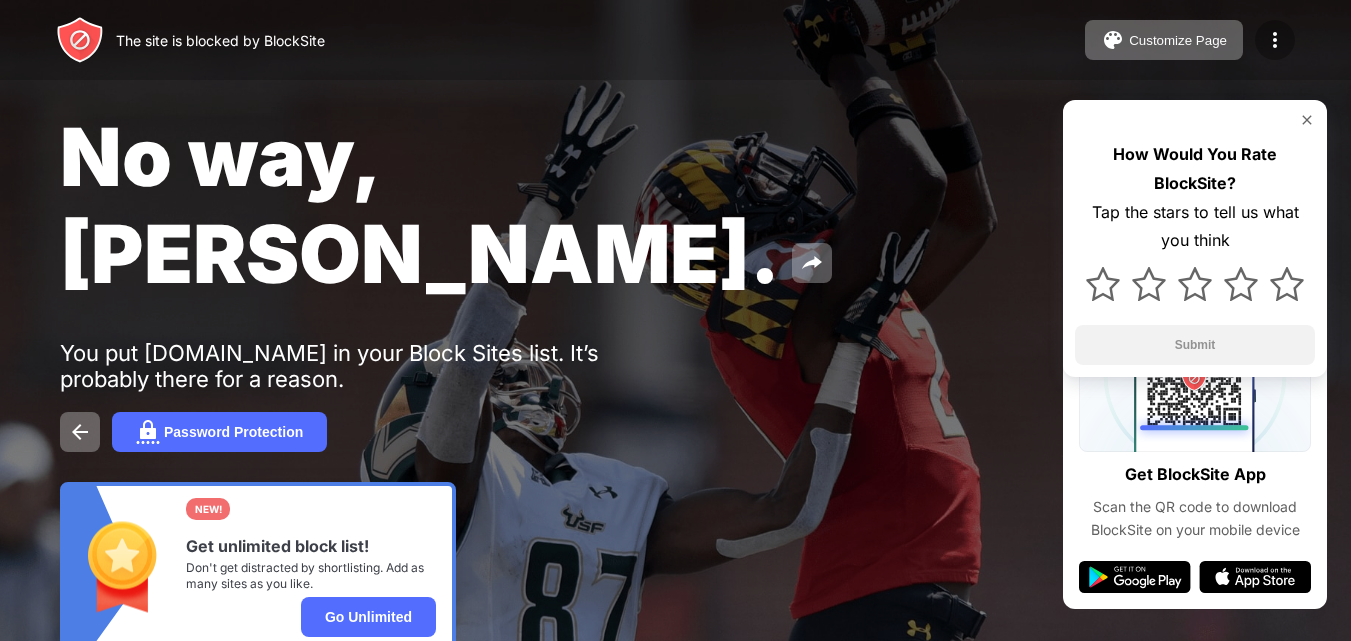 click at bounding box center (1275, 40) 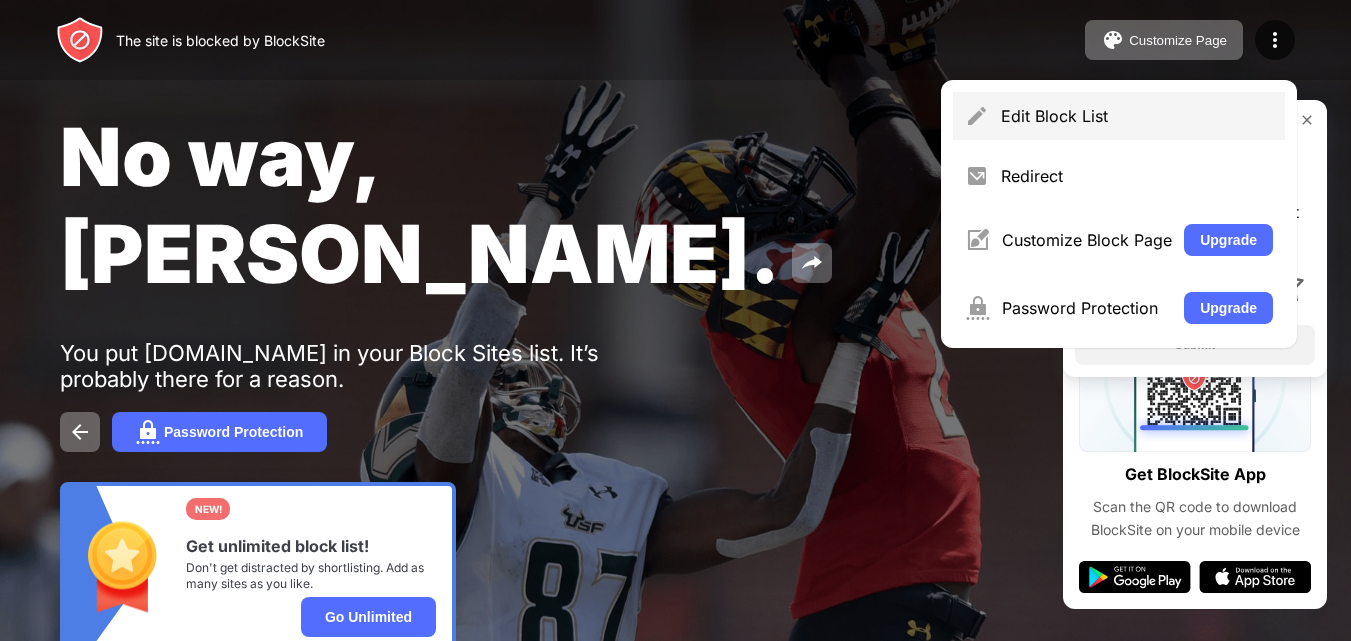 click on "Edit Block List" at bounding box center [1119, 116] 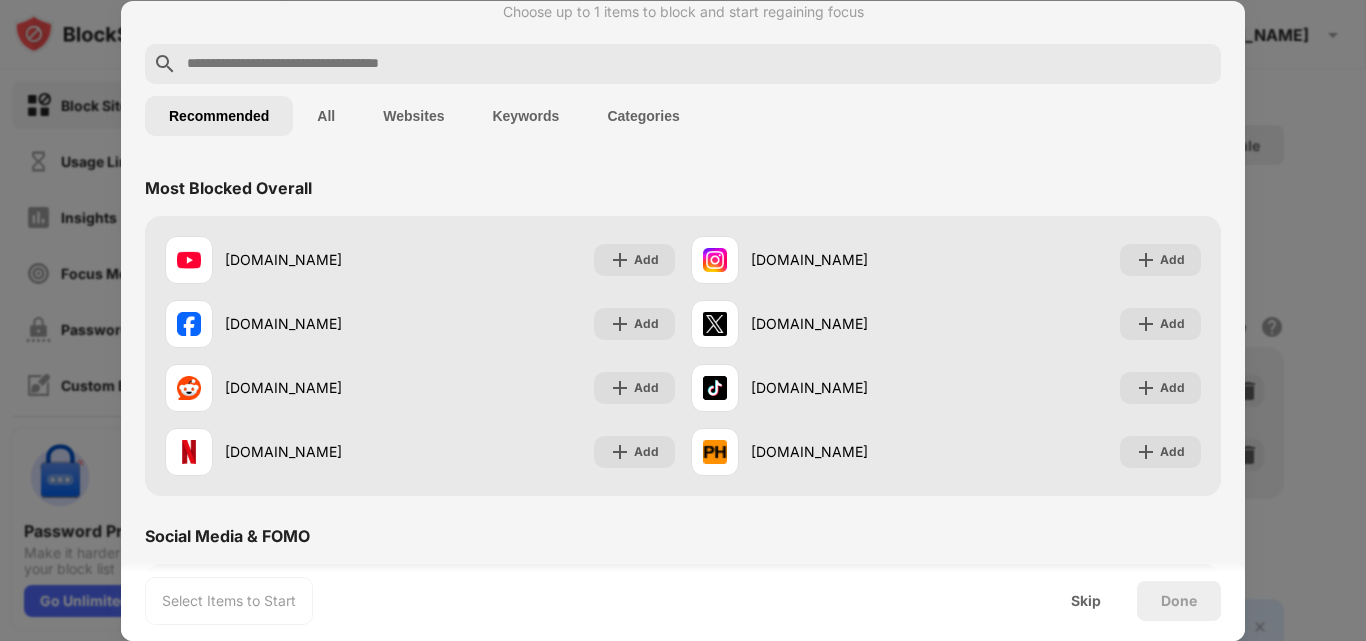 scroll, scrollTop: 0, scrollLeft: 0, axis: both 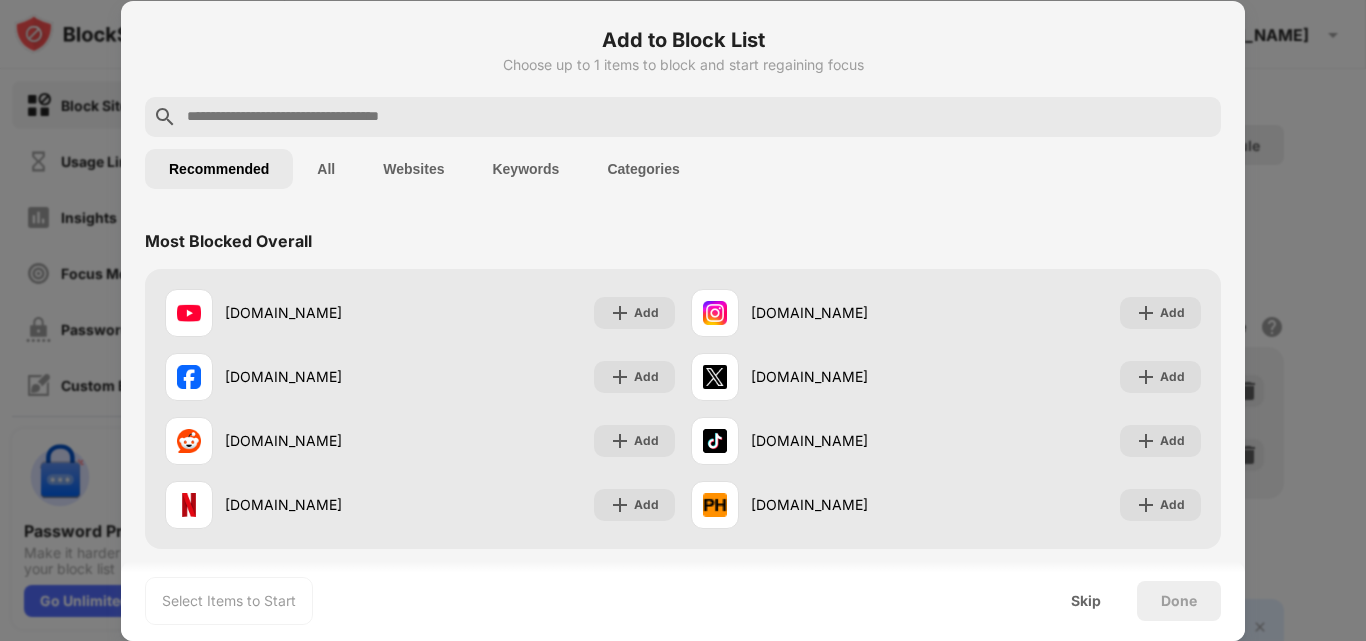 click on "All" at bounding box center (326, 169) 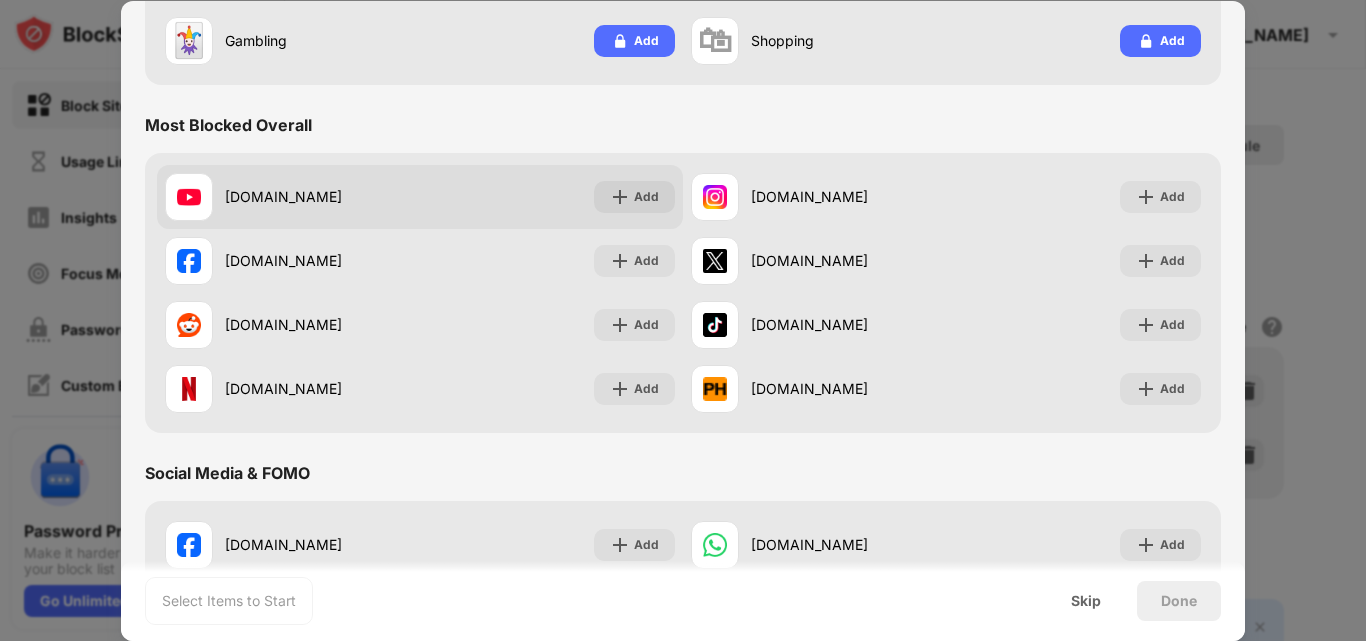 scroll, scrollTop: 0, scrollLeft: 0, axis: both 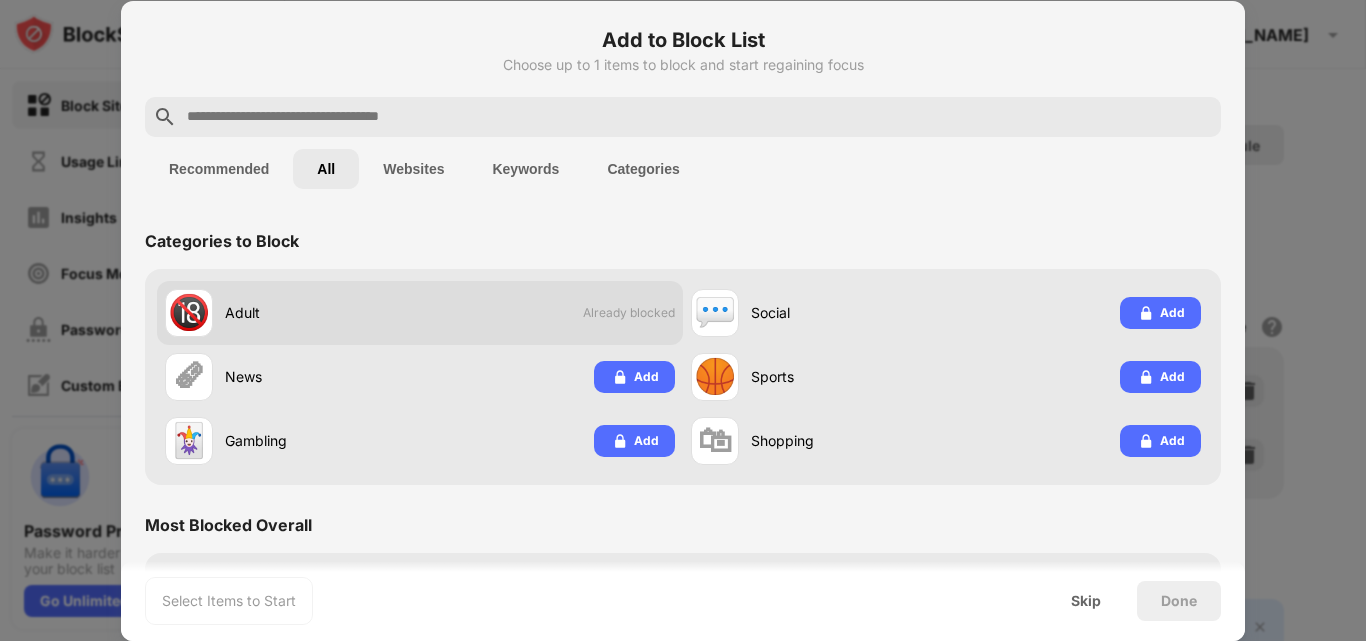 click on "🔞 Adult Already blocked" at bounding box center [420, 313] 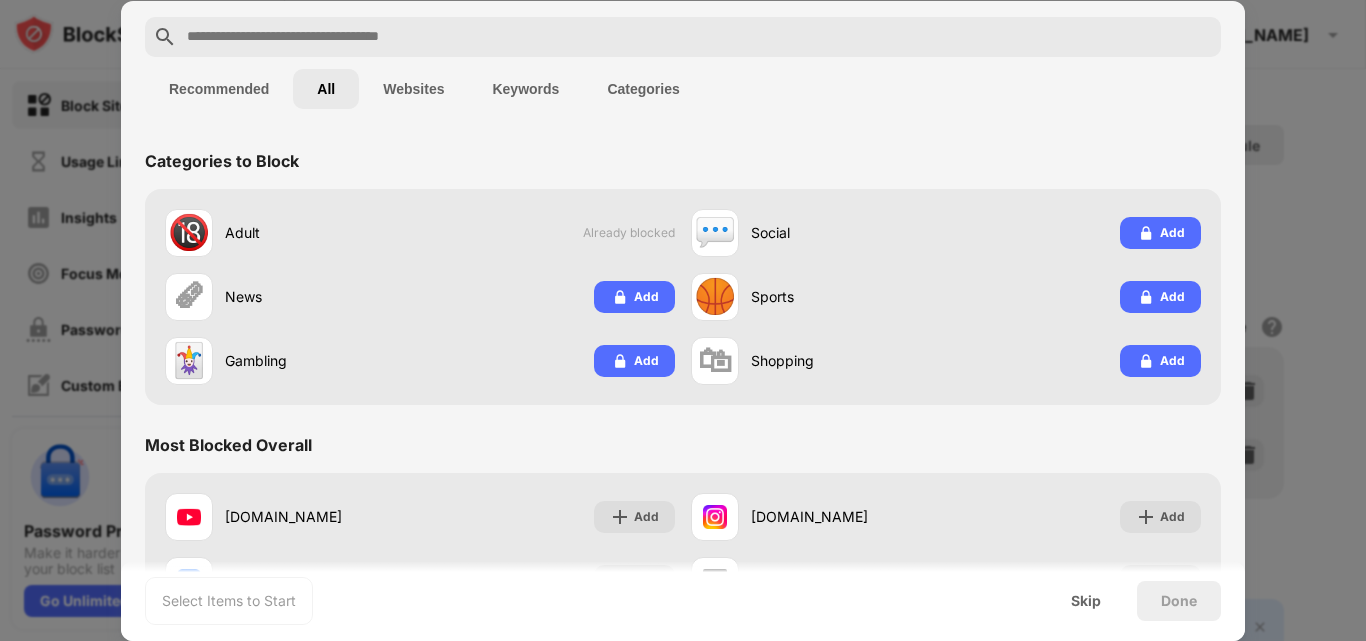 scroll, scrollTop: 0, scrollLeft: 0, axis: both 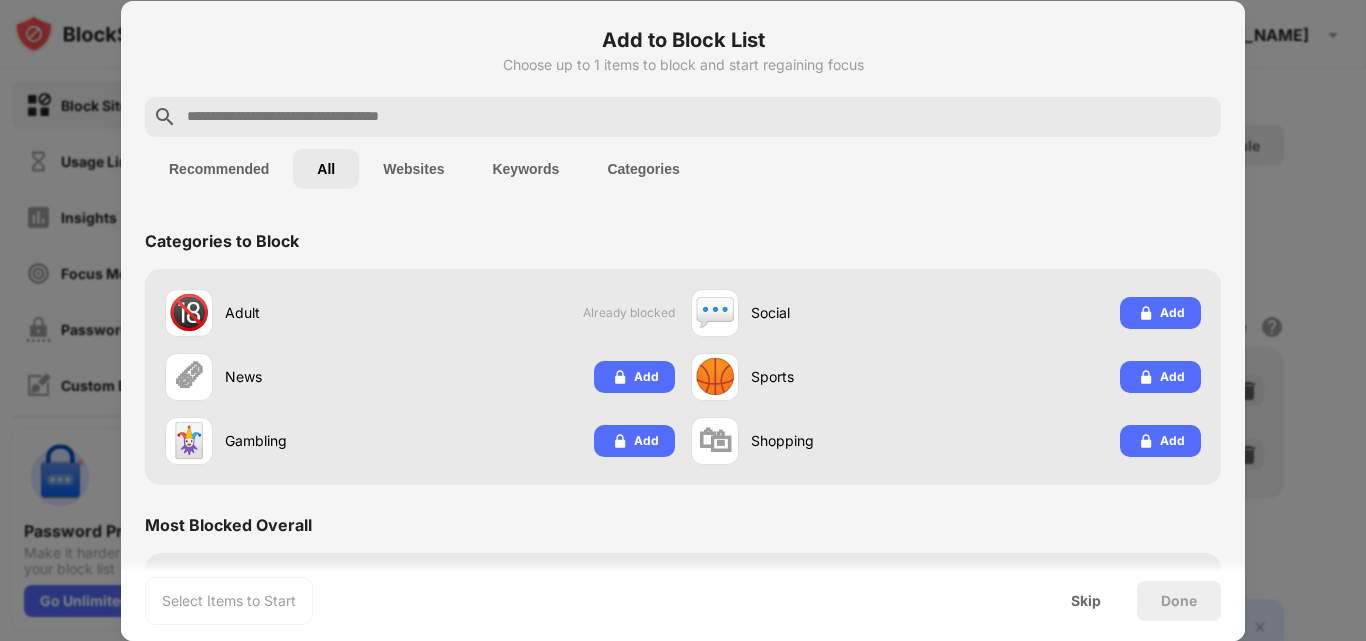 click on "Websites" at bounding box center [413, 169] 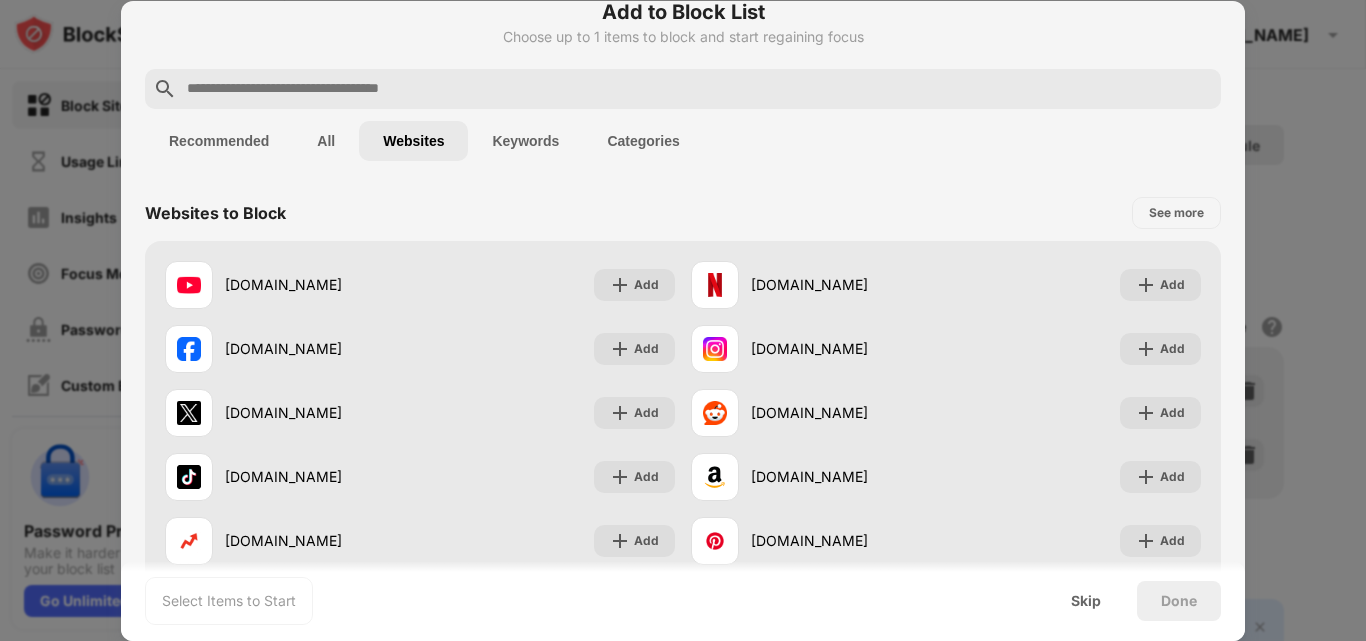 scroll, scrollTop: 0, scrollLeft: 0, axis: both 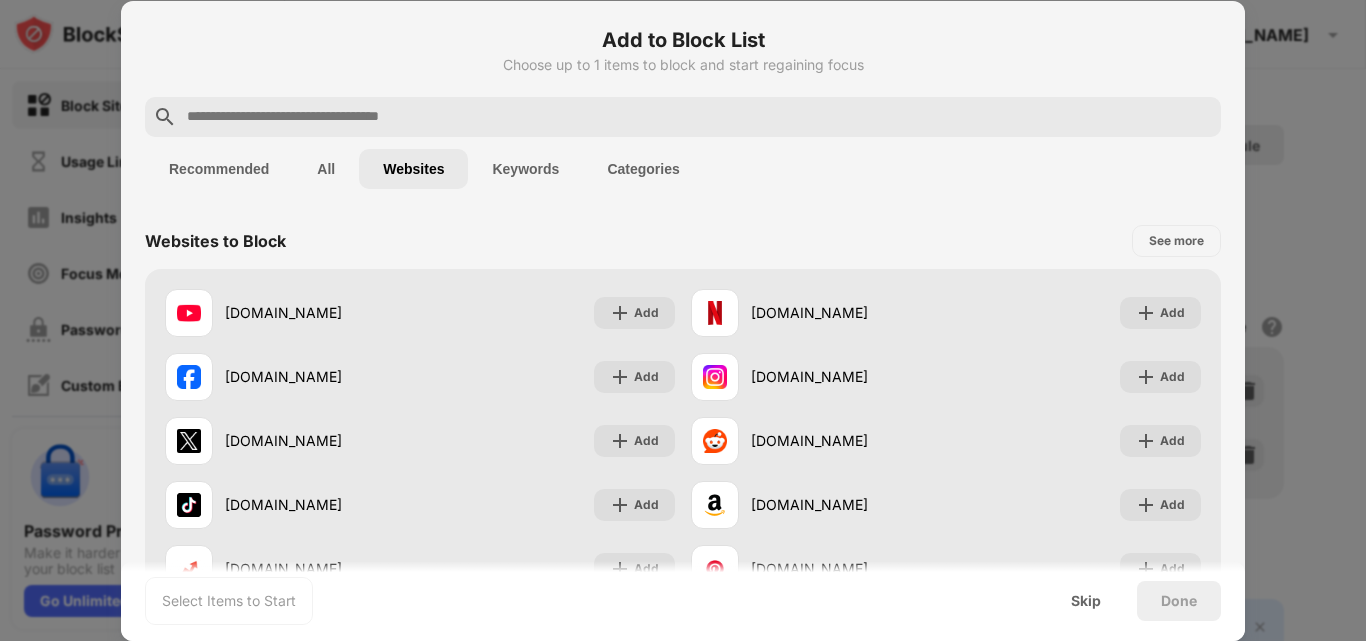 click on "Categories" at bounding box center (643, 169) 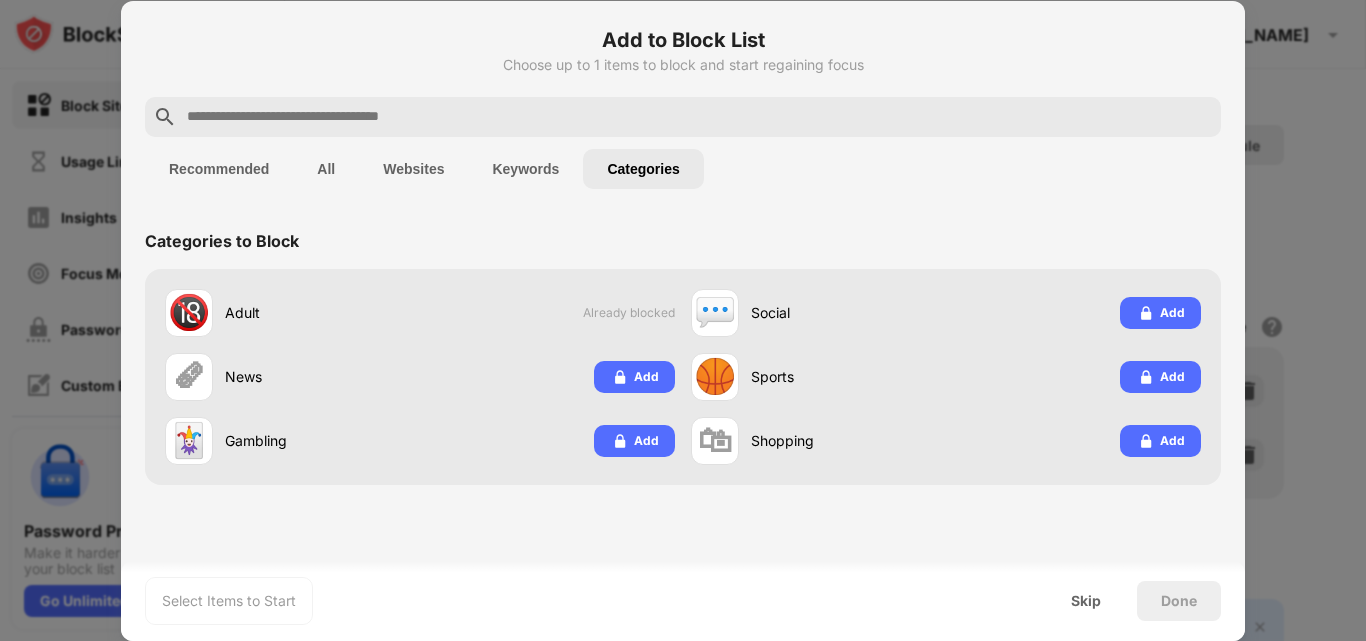 click on "Keywords" at bounding box center (525, 169) 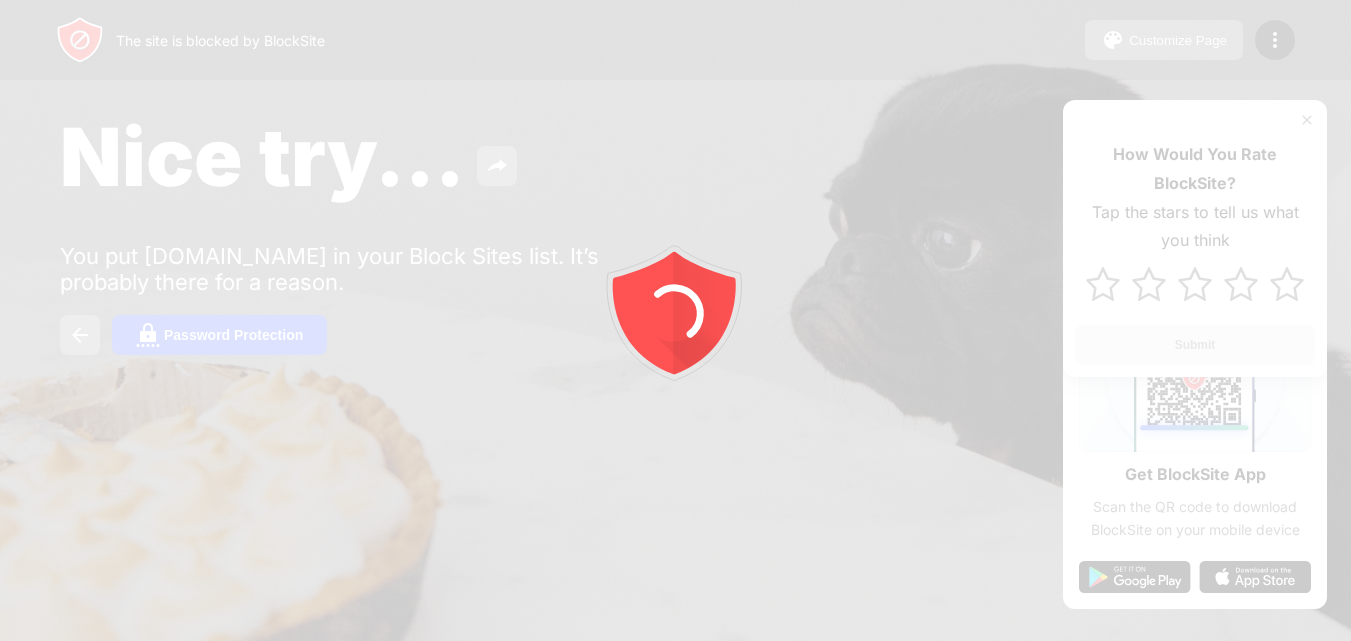 scroll, scrollTop: 0, scrollLeft: 0, axis: both 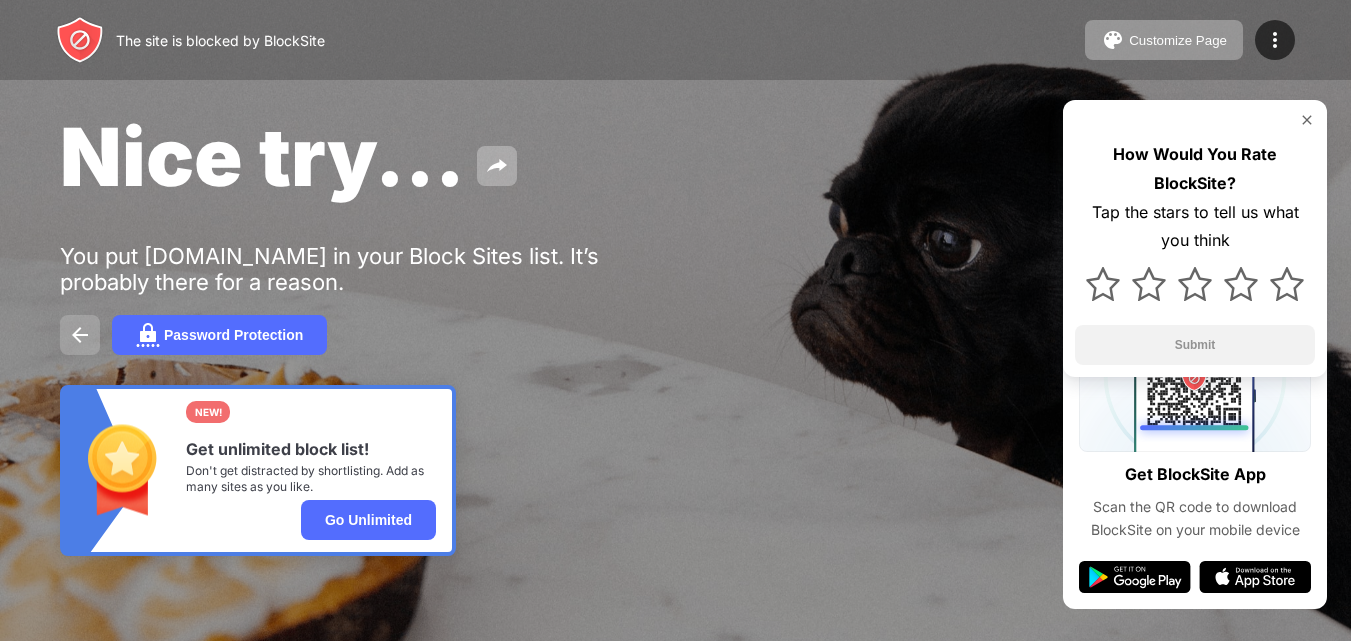 click at bounding box center [80, 335] 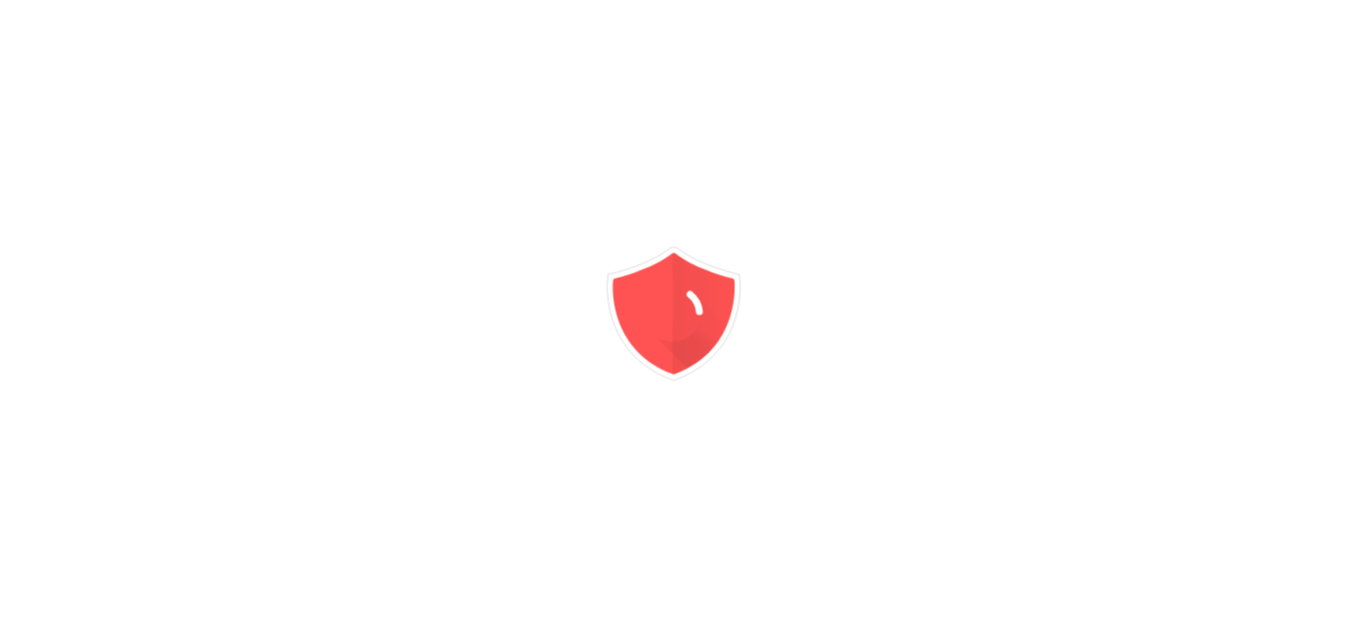 scroll, scrollTop: 0, scrollLeft: 0, axis: both 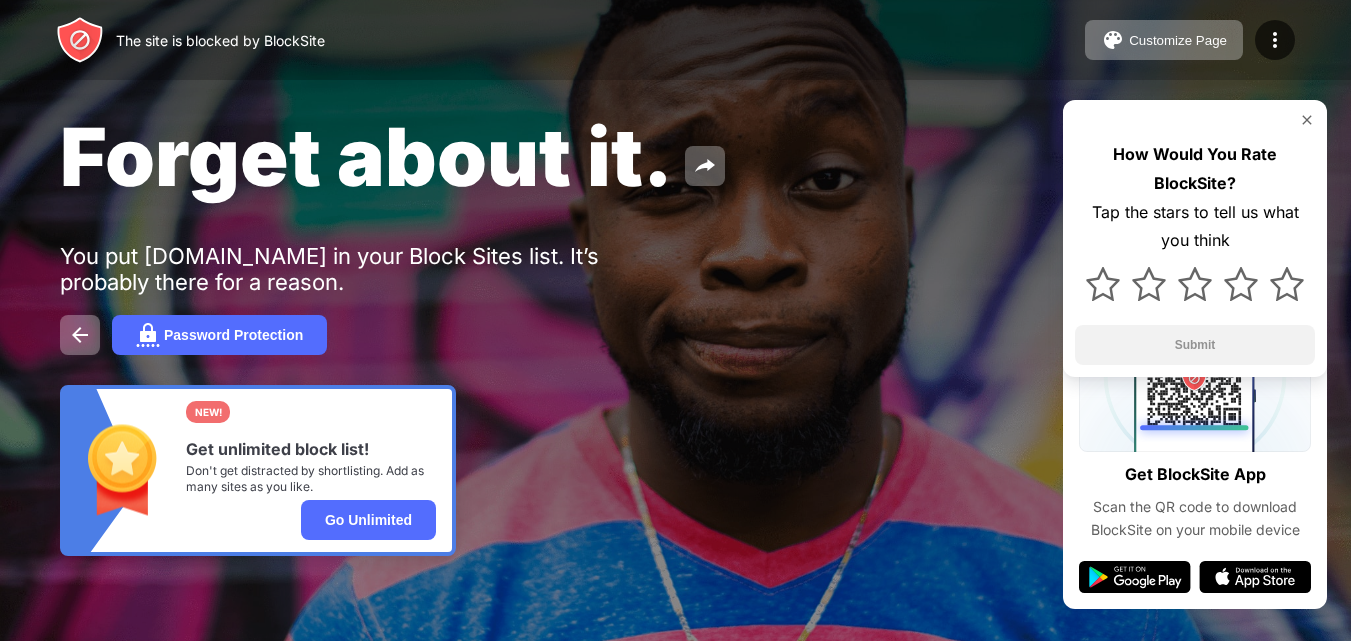 click on "Password Protection" at bounding box center (233, 335) 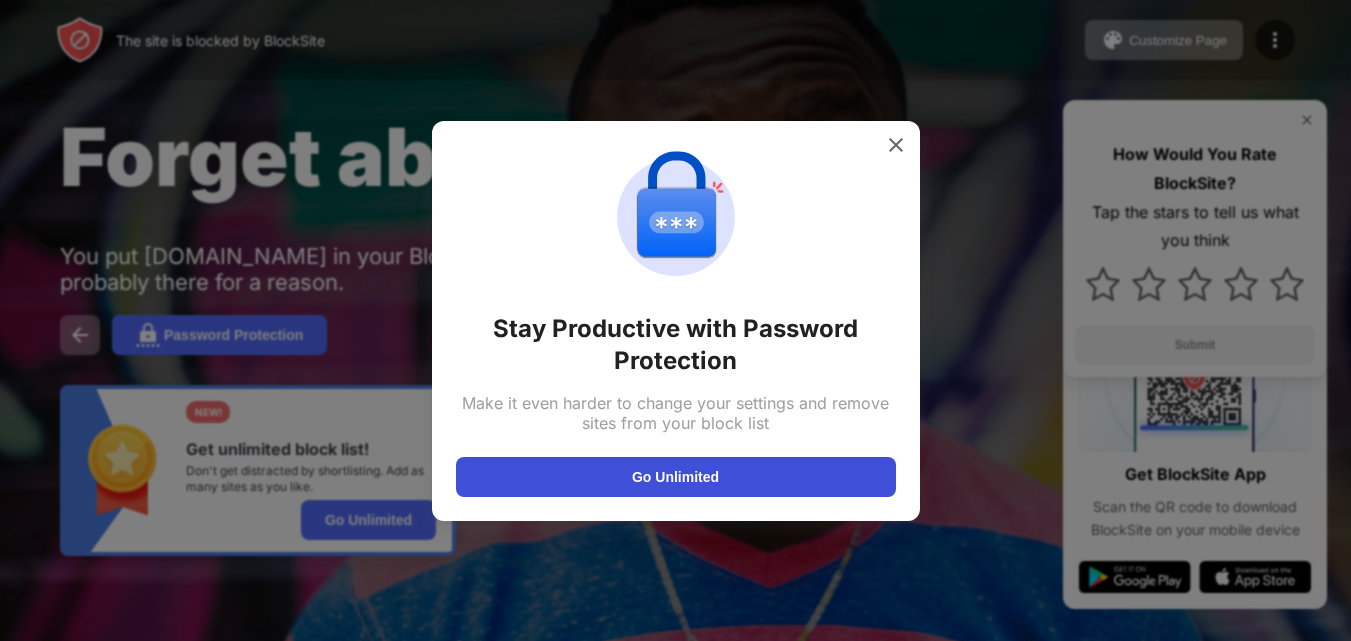 click on "Go Unlimited" at bounding box center (676, 477) 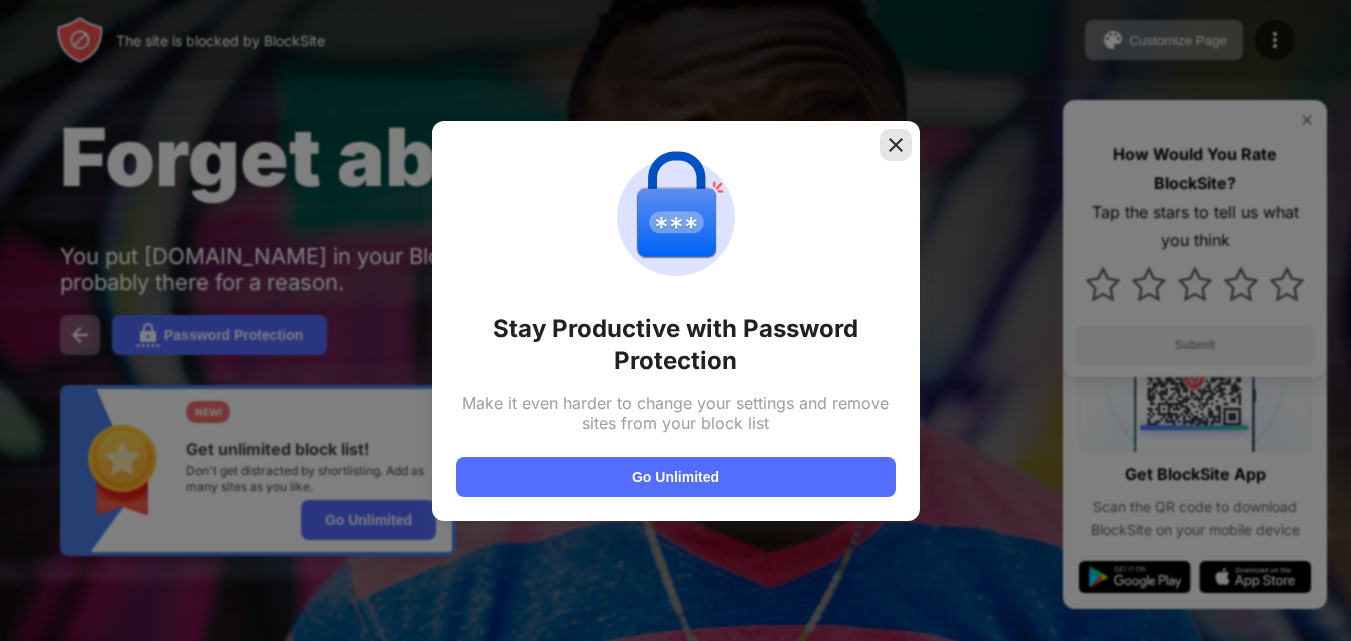 click at bounding box center [896, 145] 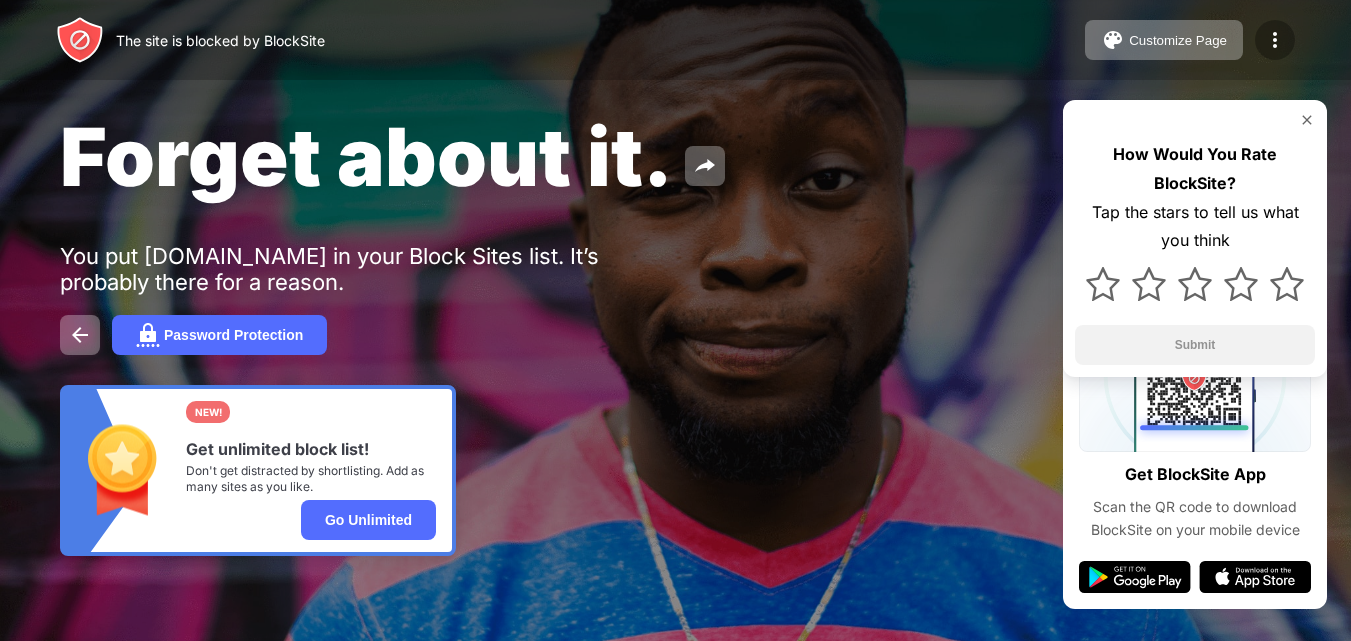 click at bounding box center [1275, 40] 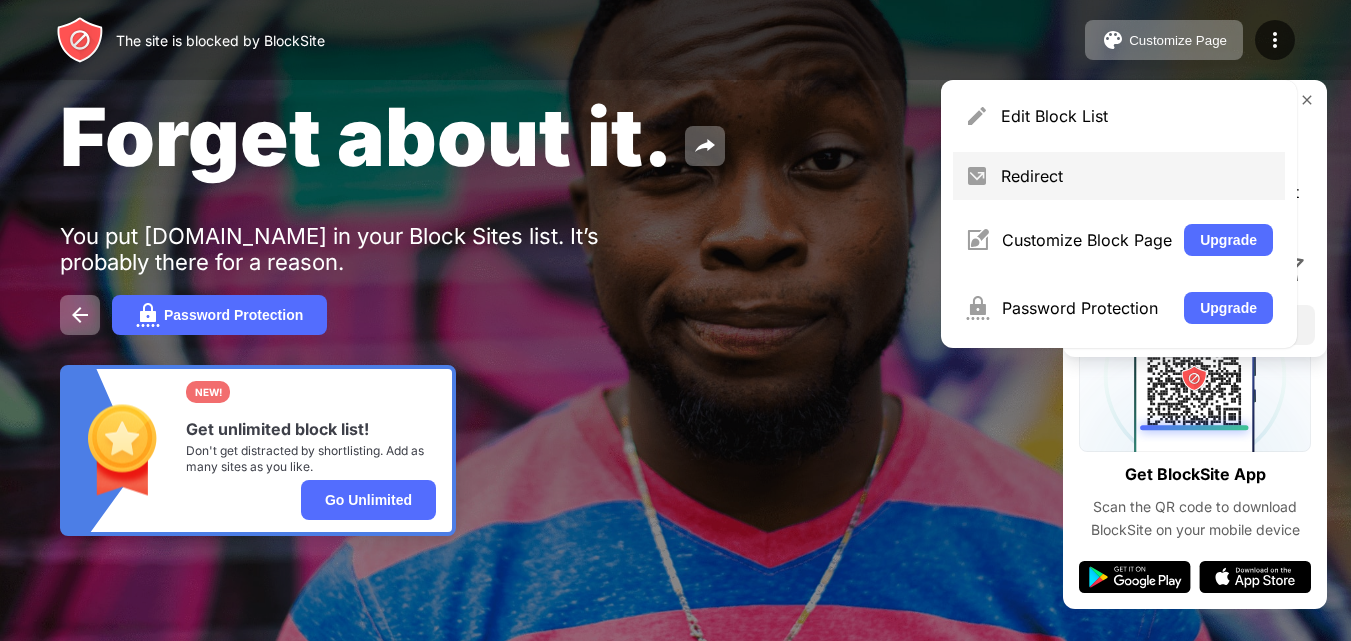 scroll, scrollTop: 23, scrollLeft: 0, axis: vertical 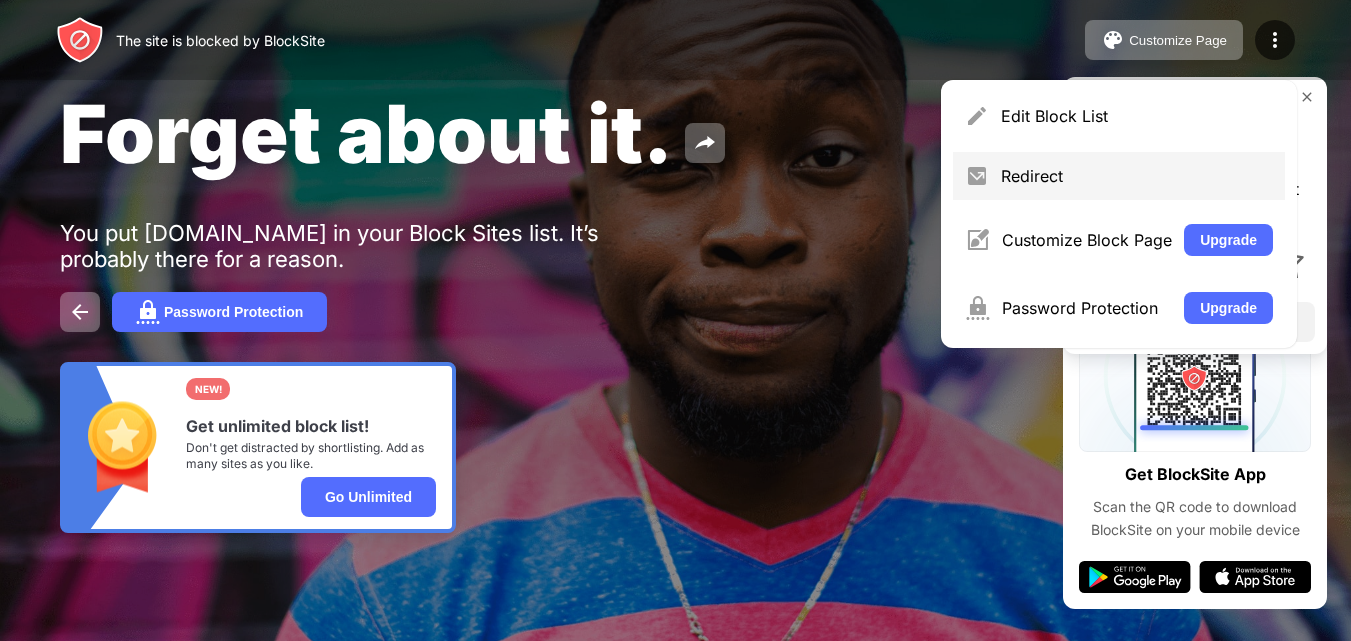 click on "Redirect" at bounding box center (1137, 176) 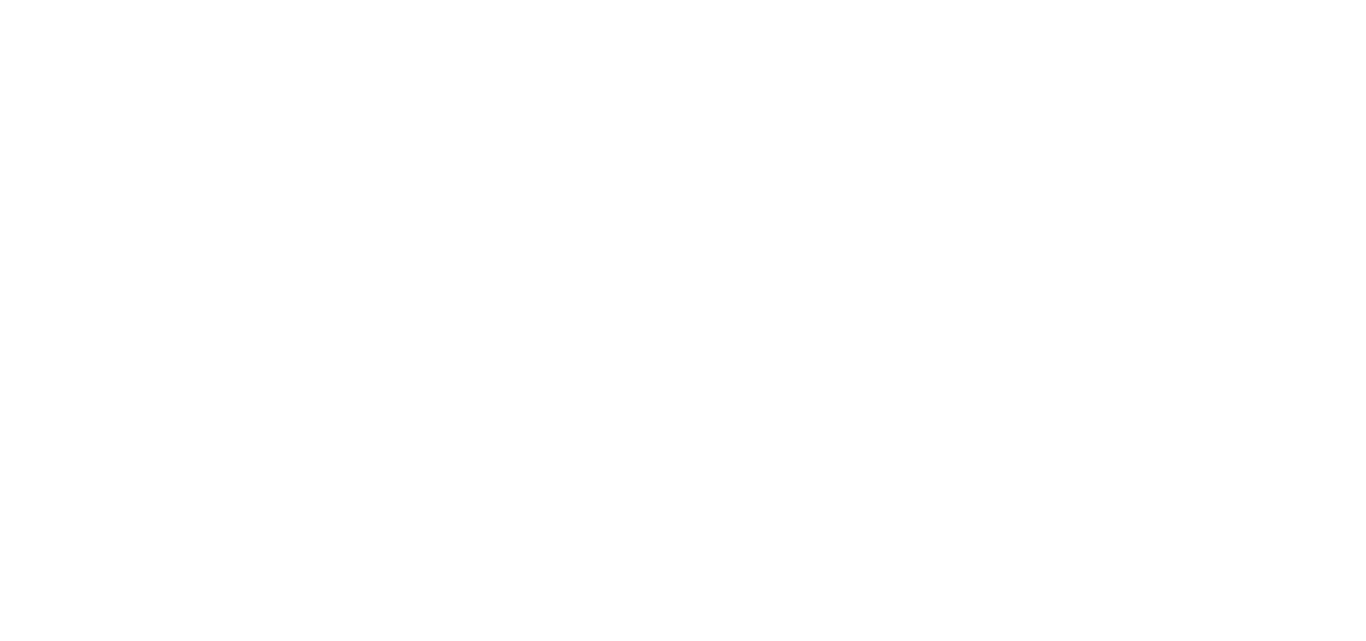 scroll, scrollTop: 0, scrollLeft: 0, axis: both 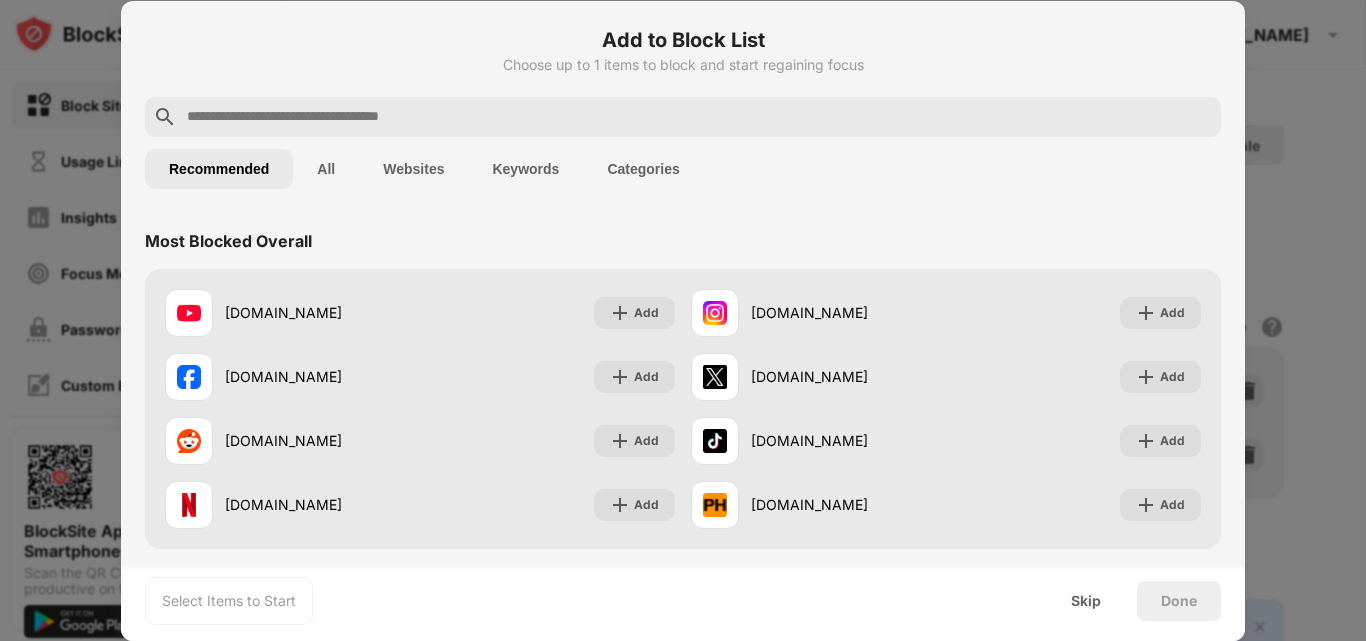 click at bounding box center [683, 320] 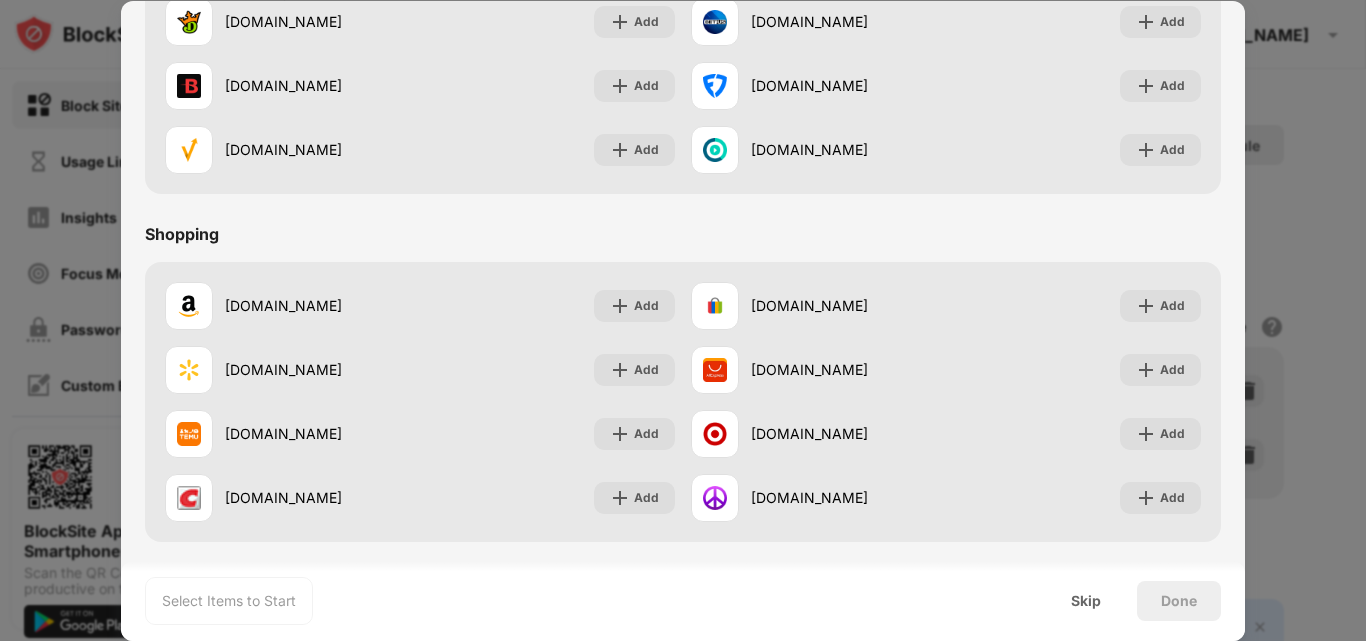 scroll, scrollTop: 2096, scrollLeft: 0, axis: vertical 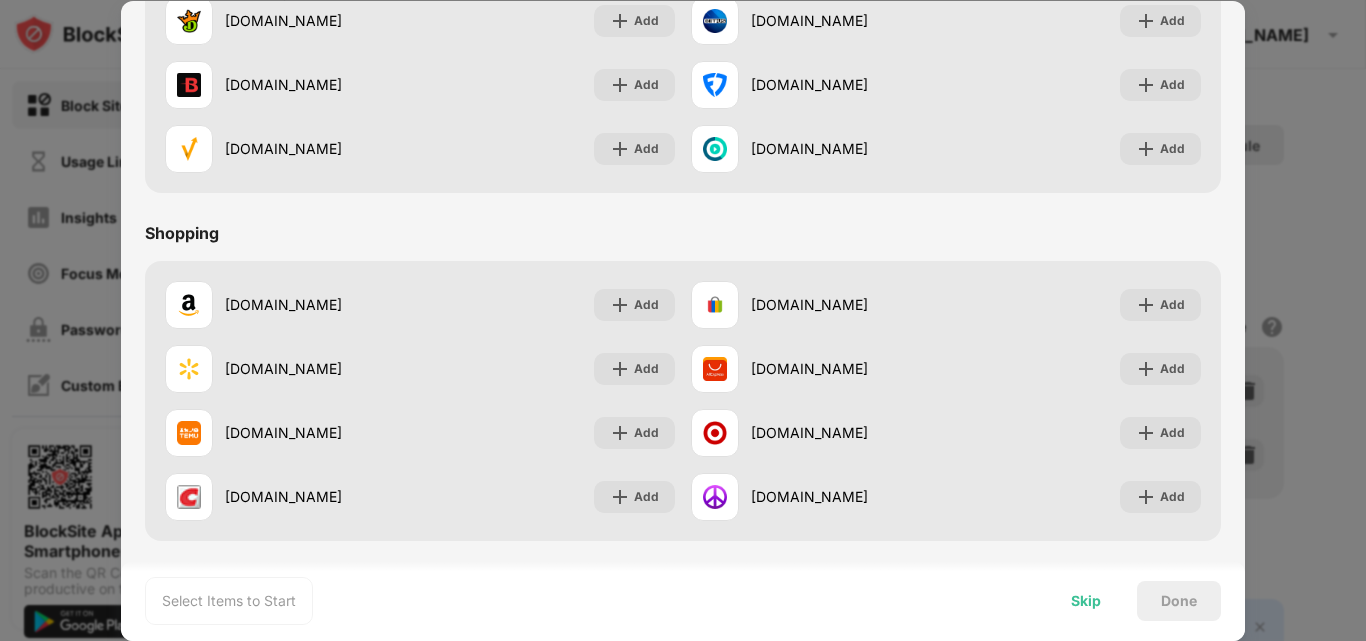 click on "Skip" at bounding box center (1086, 601) 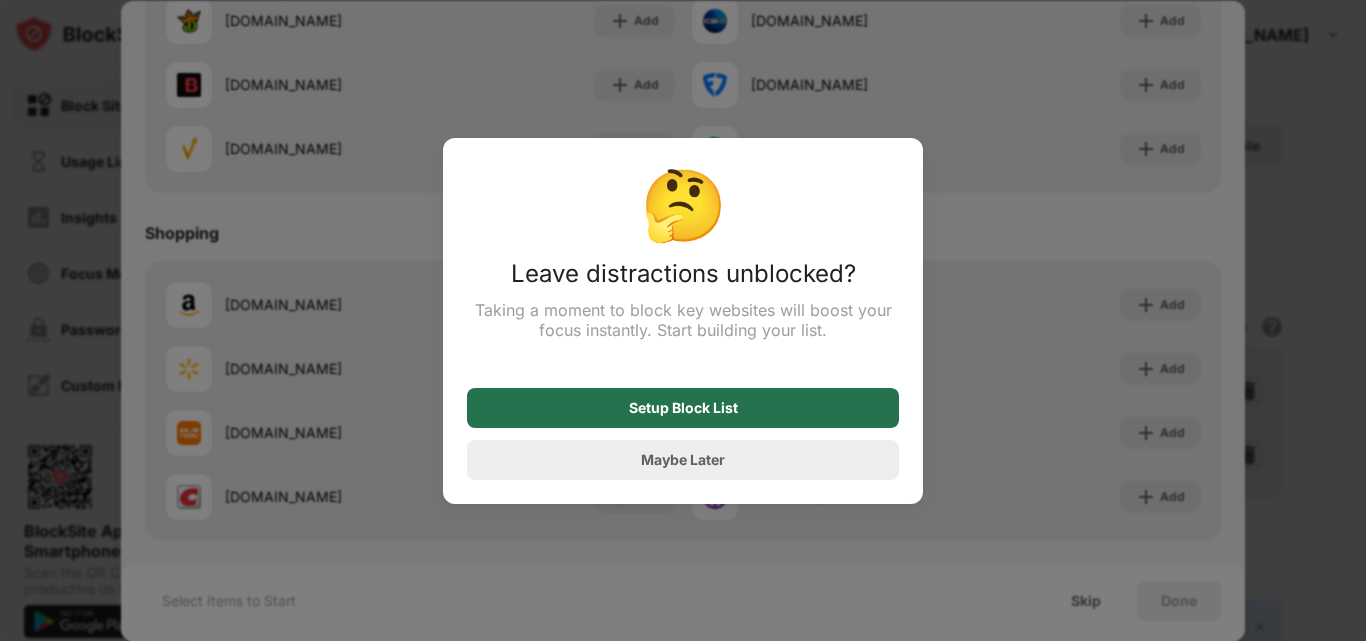 click on "Setup Block List" at bounding box center [683, 408] 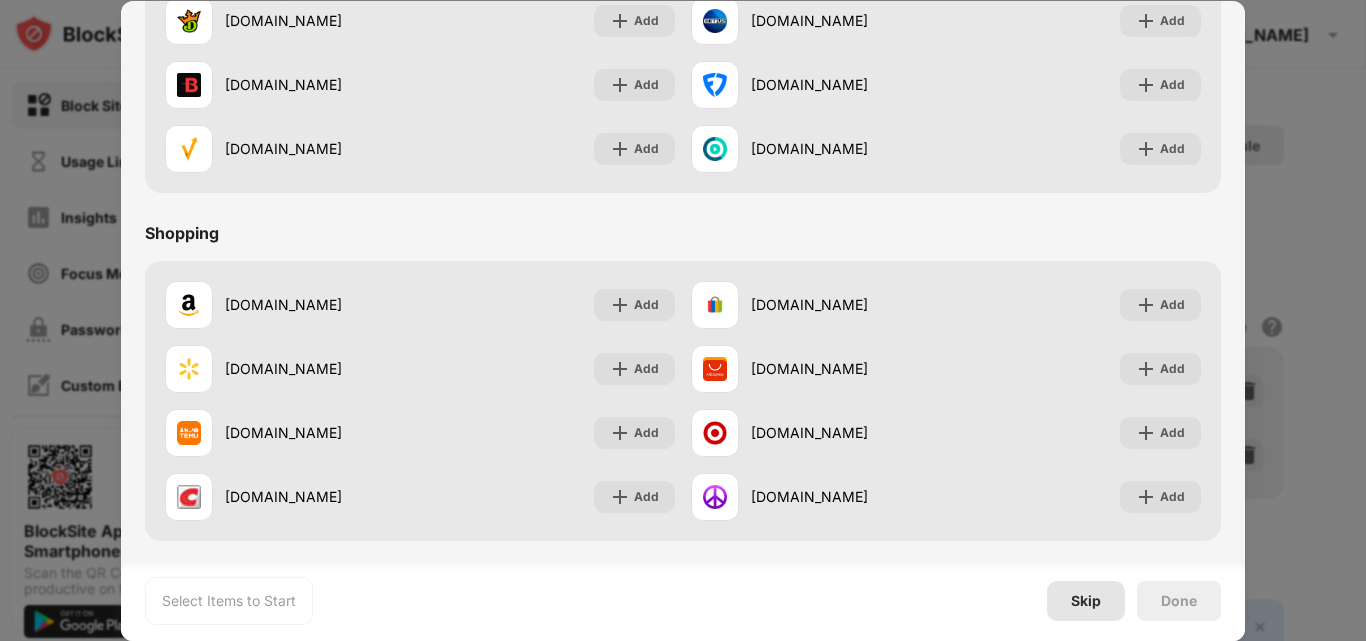 click on "Skip" at bounding box center (1086, 601) 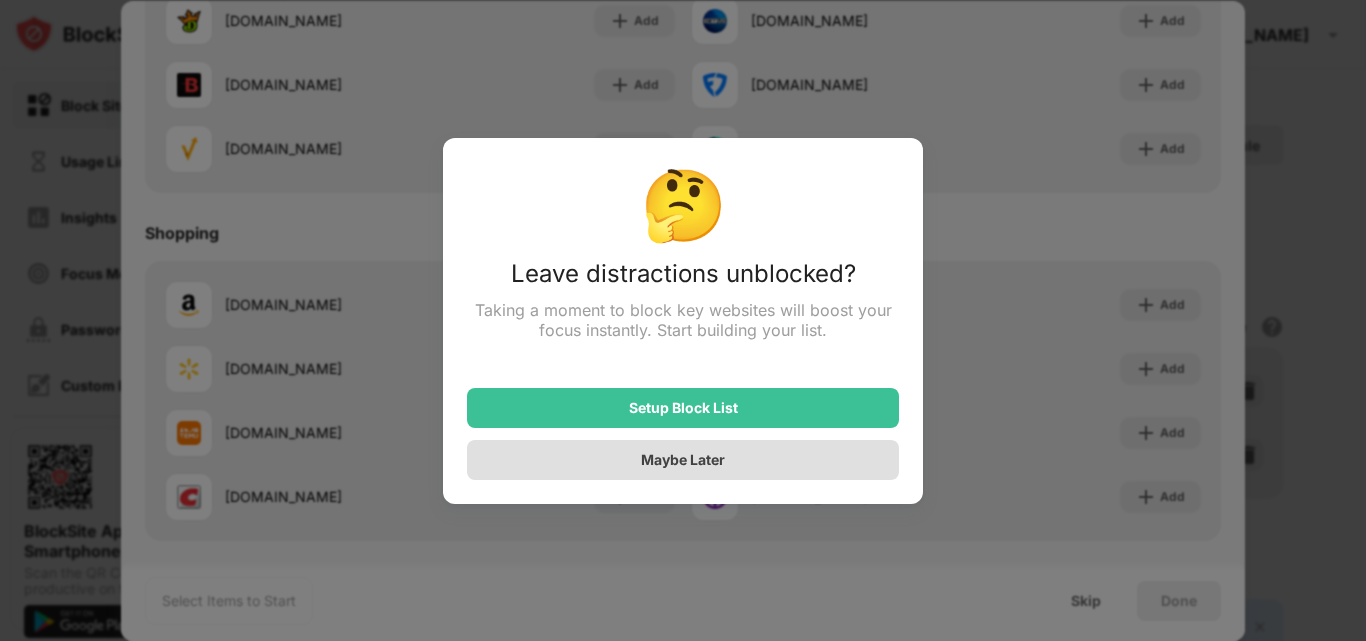 click on "Maybe Later" at bounding box center (683, 460) 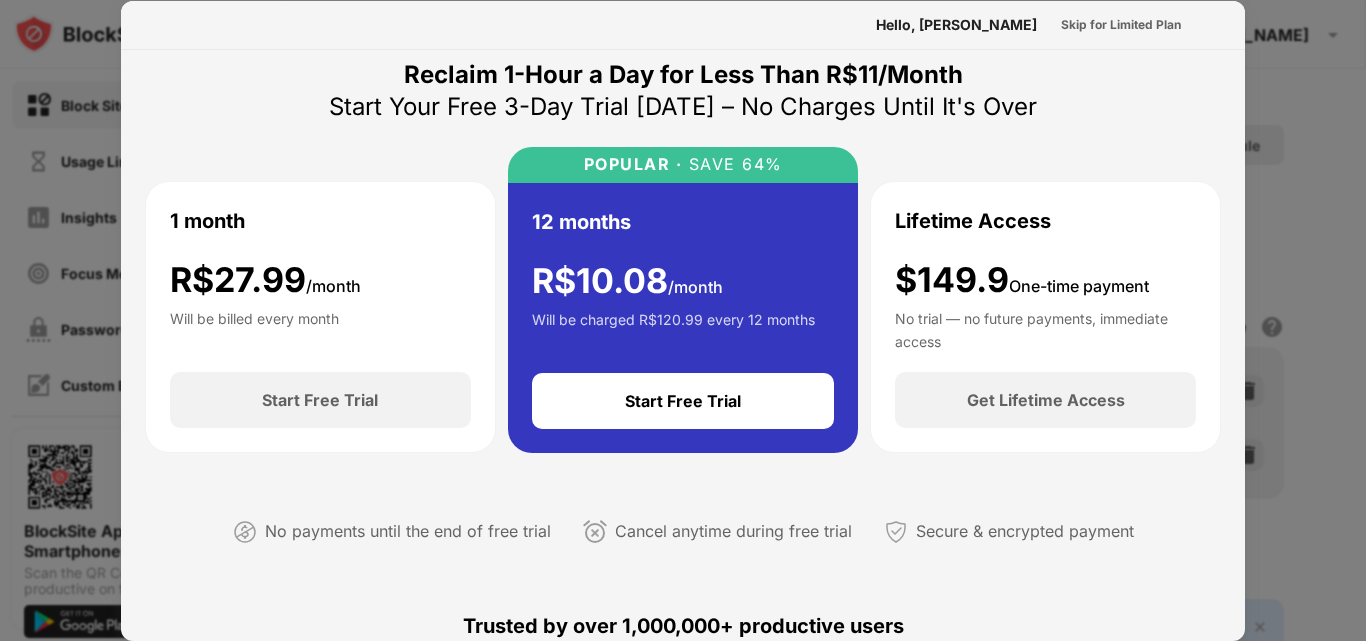 scroll, scrollTop: 0, scrollLeft: 0, axis: both 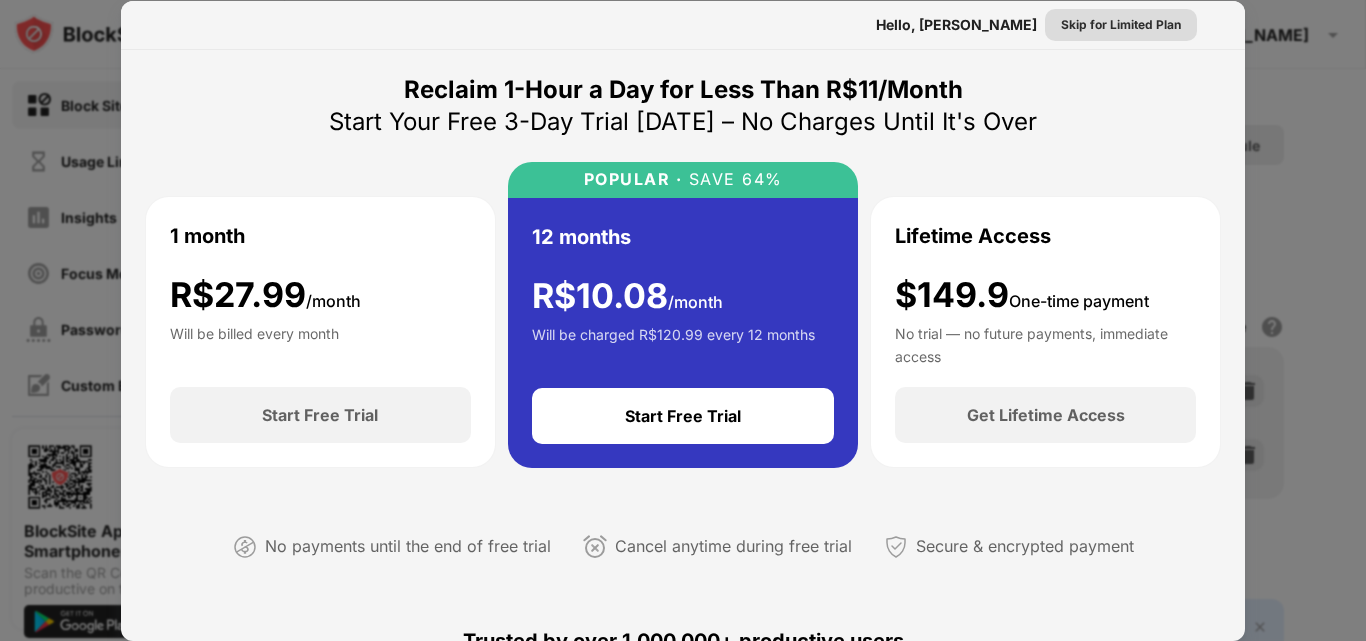 click on "Skip for Limited Plan" at bounding box center (1121, 25) 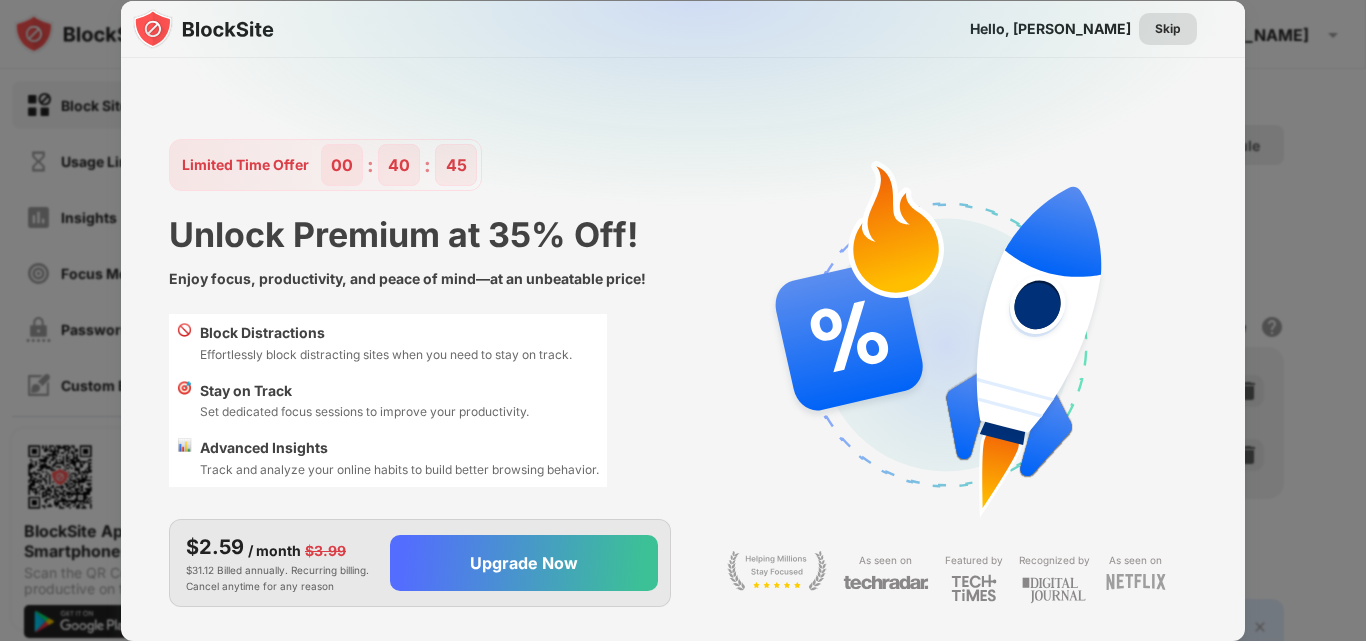 click on "Skip" at bounding box center (1168, 29) 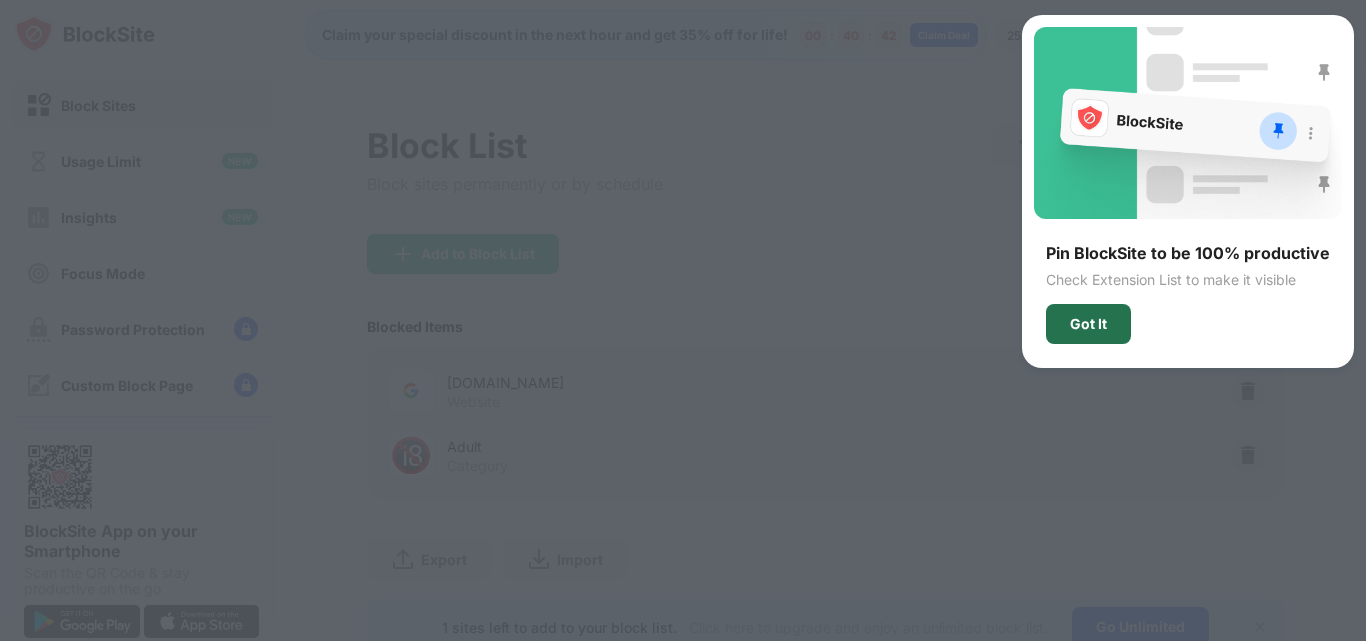 click on "Got It" at bounding box center (1088, 324) 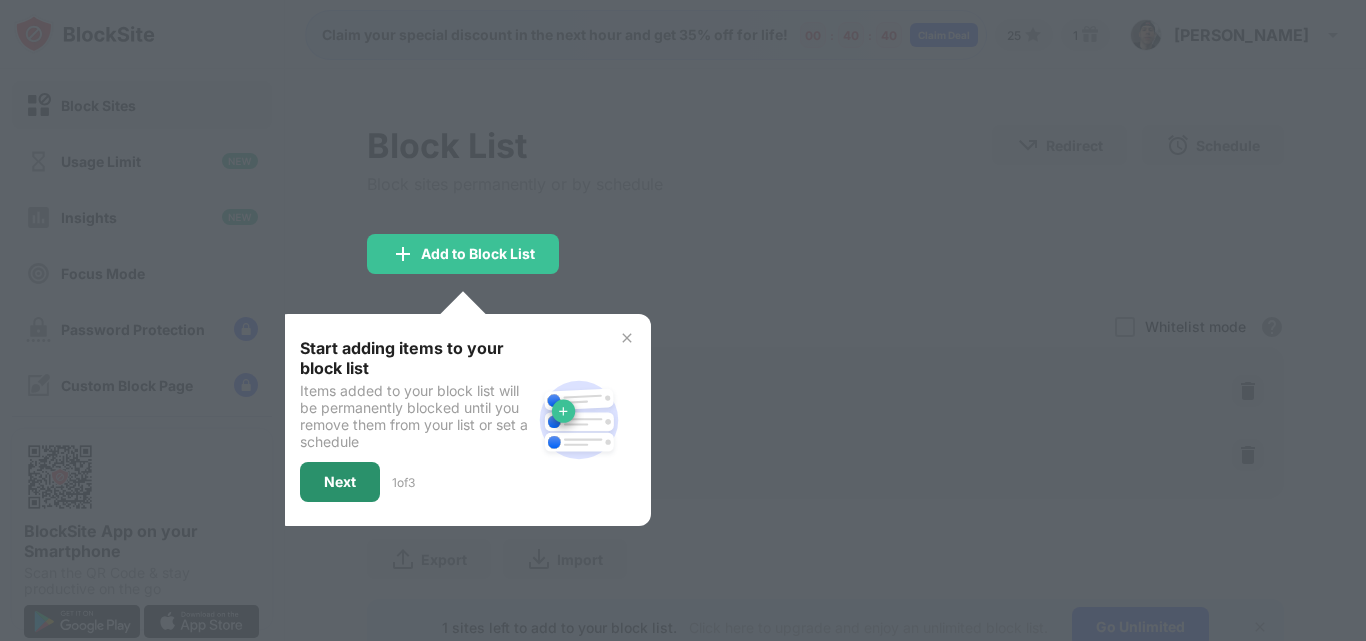 click on "Next" at bounding box center (340, 482) 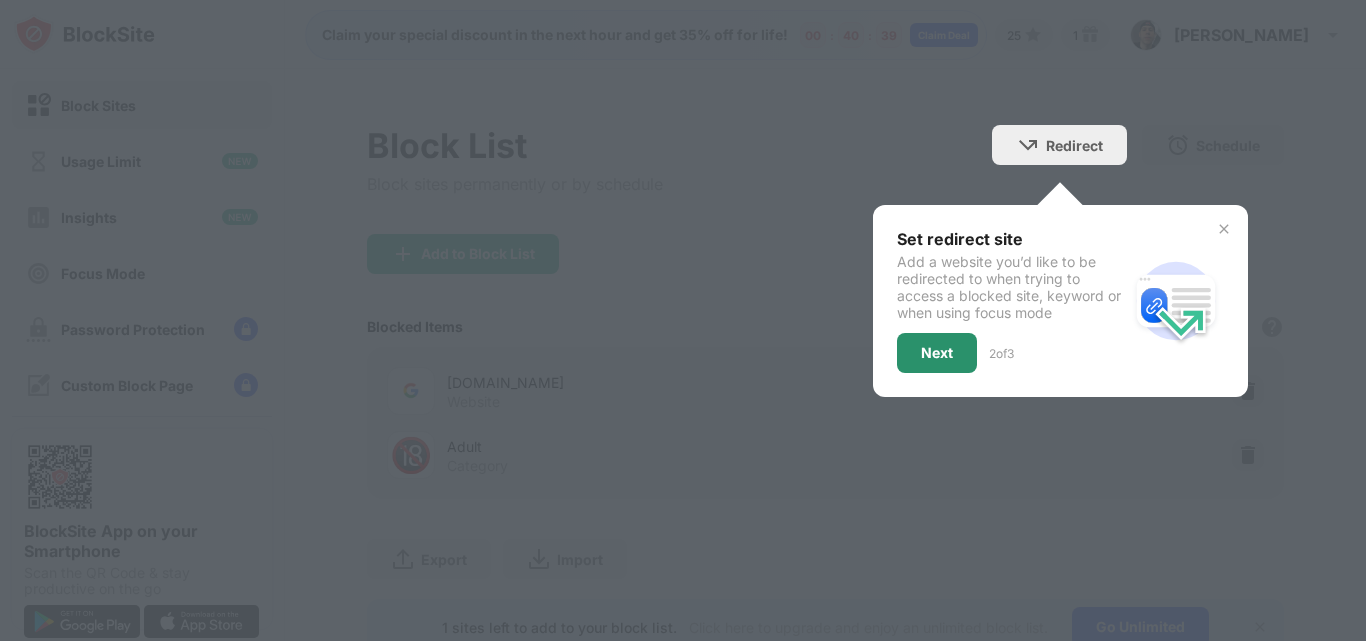 click on "Next" at bounding box center (937, 353) 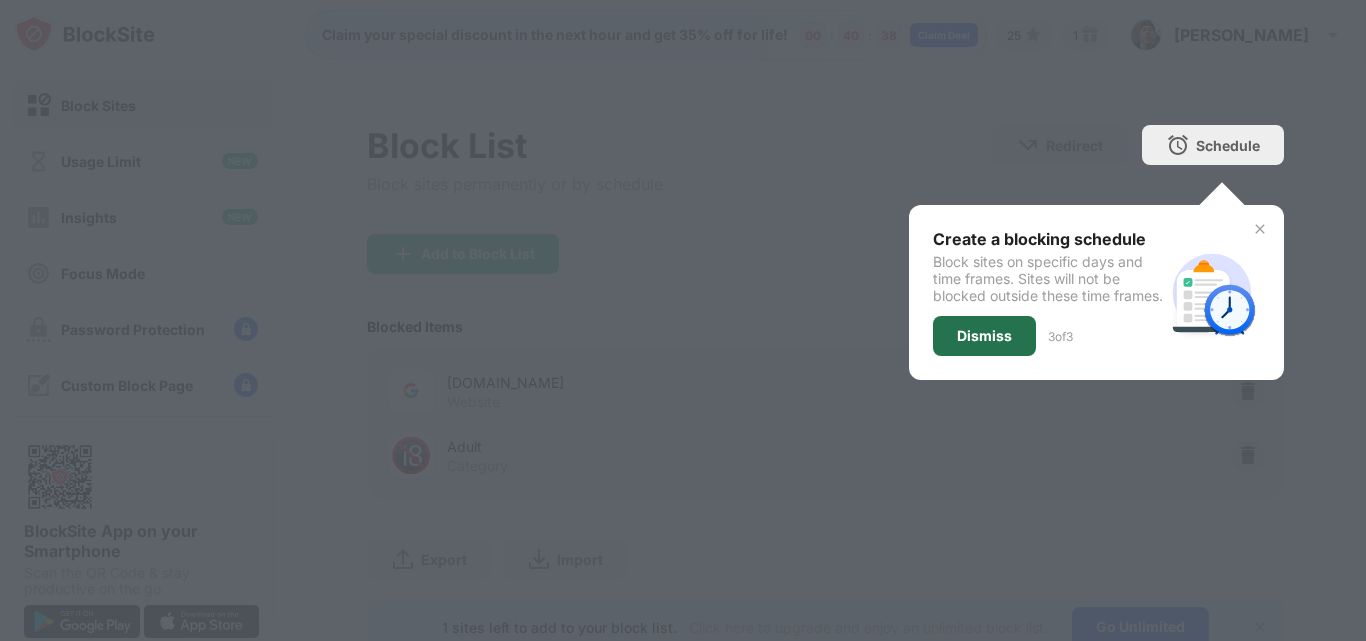 click on "Dismiss" at bounding box center (984, 336) 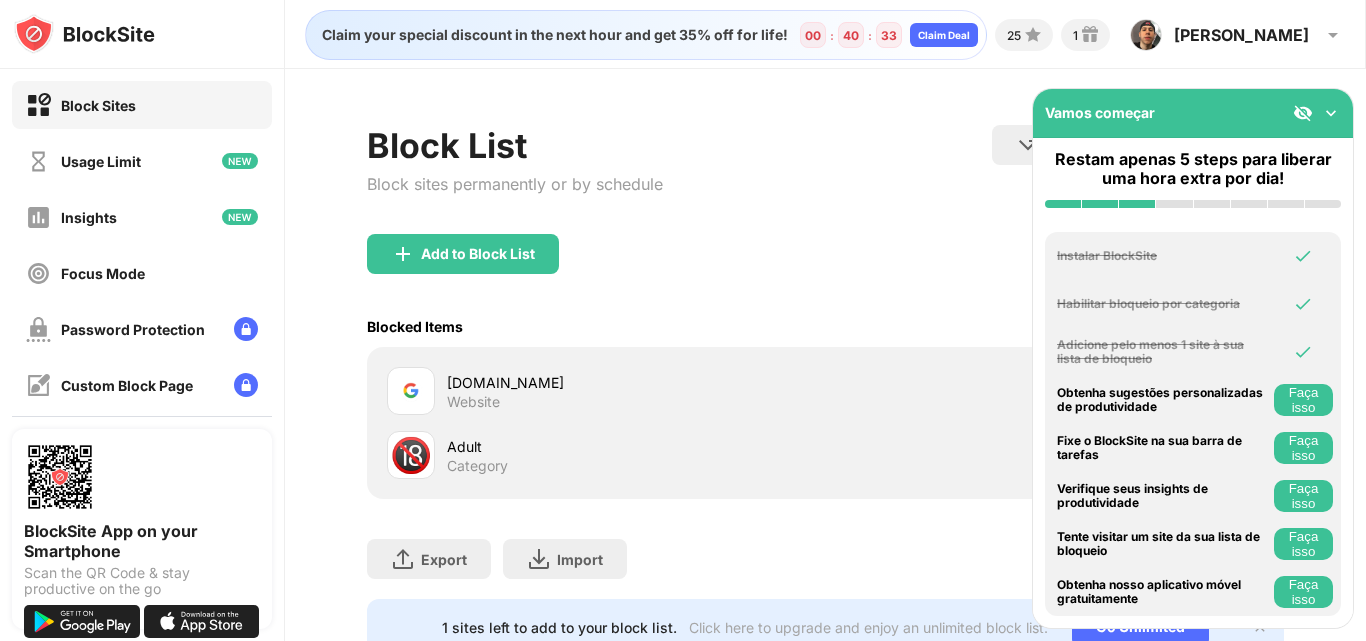 click on "google.com" at bounding box center (636, 382) 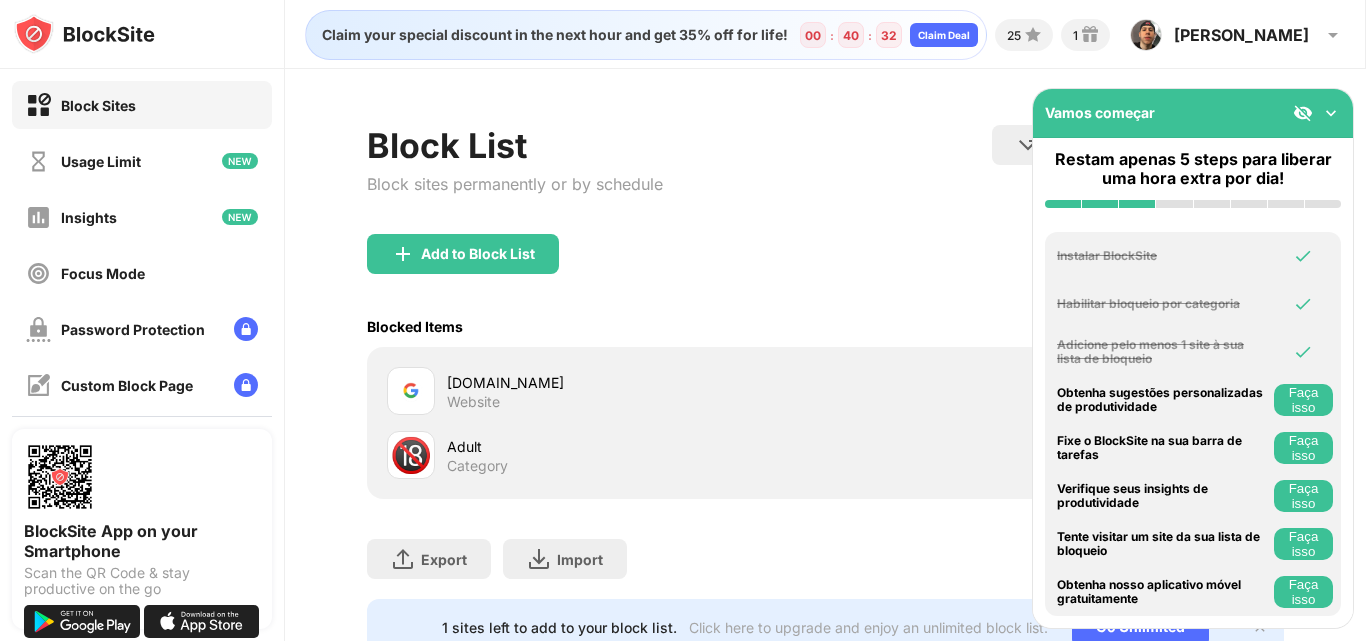 click at bounding box center [411, 391] 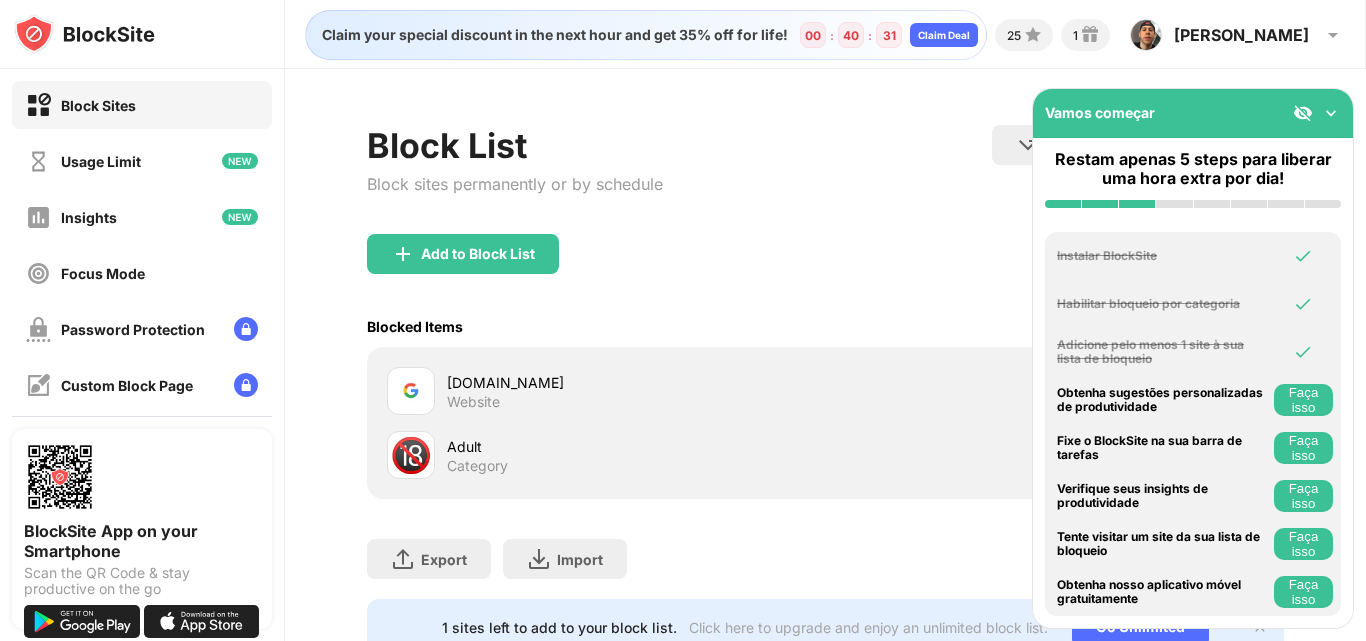 click on "google.com Website" at bounding box center (825, 391) 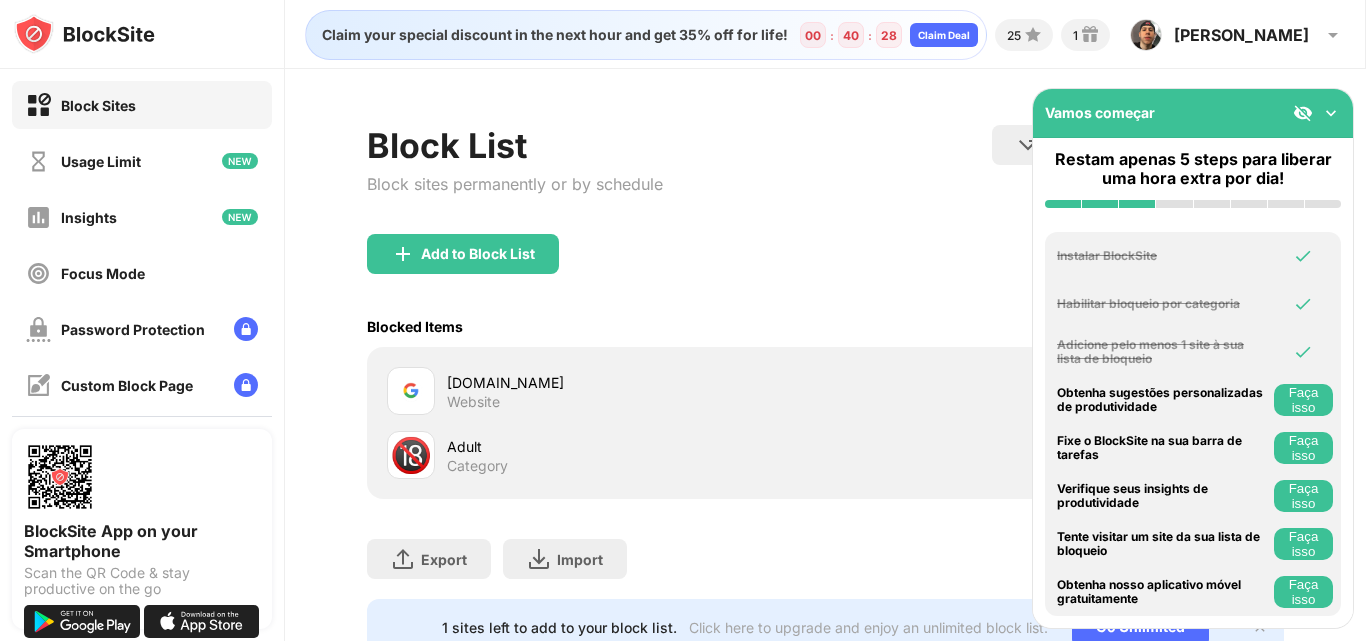 scroll, scrollTop: 85, scrollLeft: 0, axis: vertical 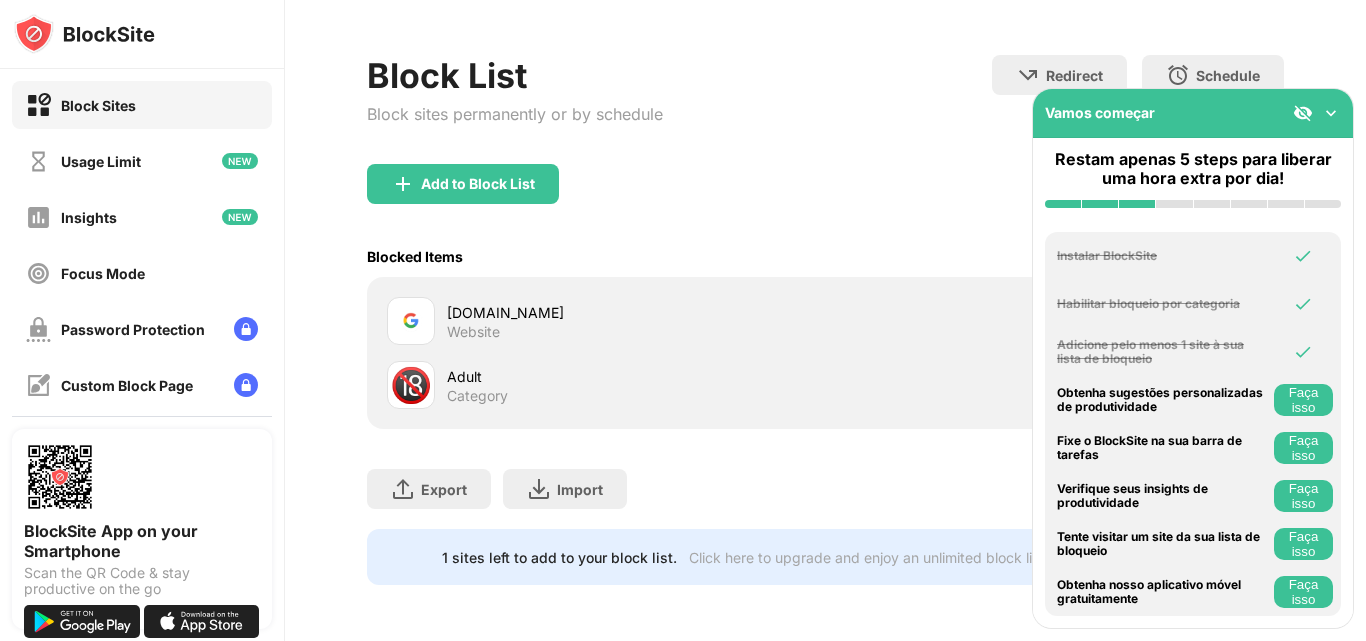 click at bounding box center (1331, 113) 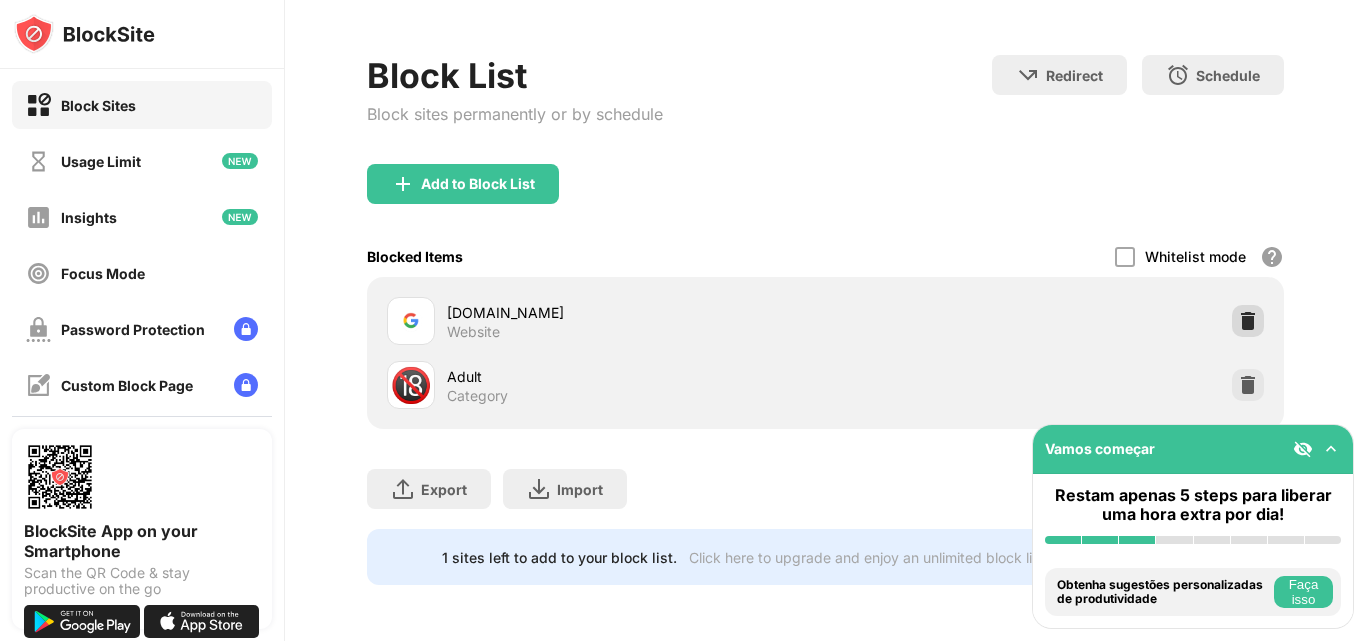 click at bounding box center (1248, 321) 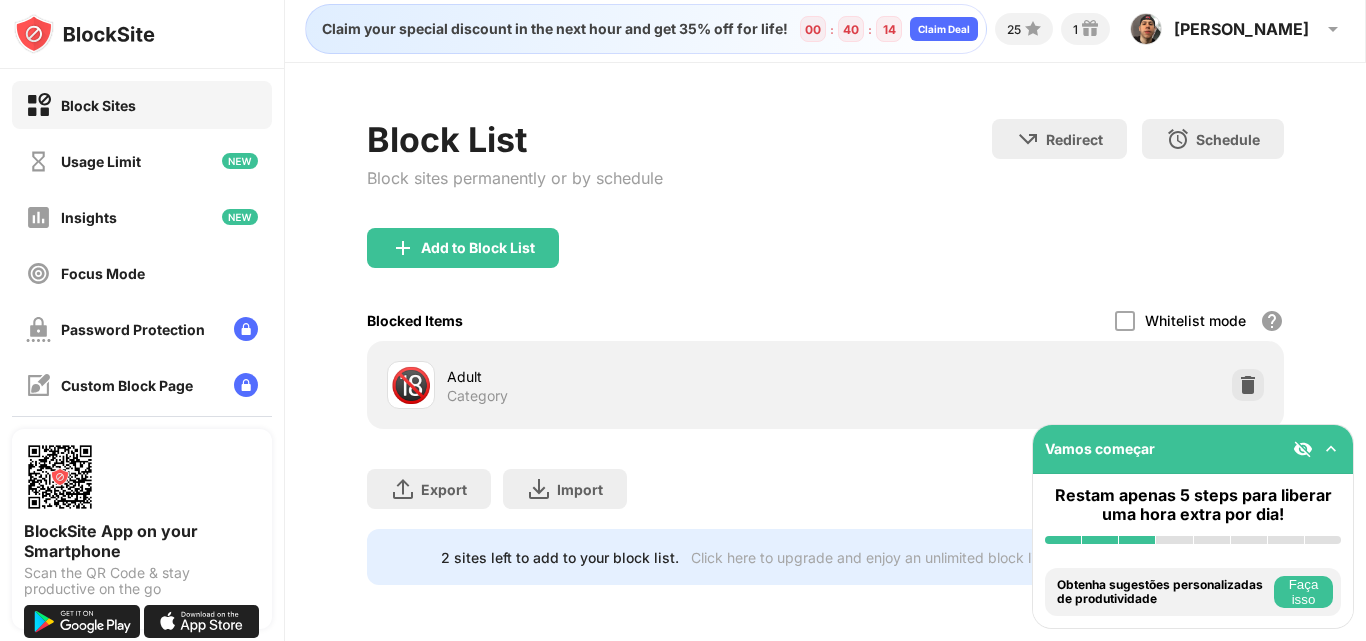 click at bounding box center [1331, 449] 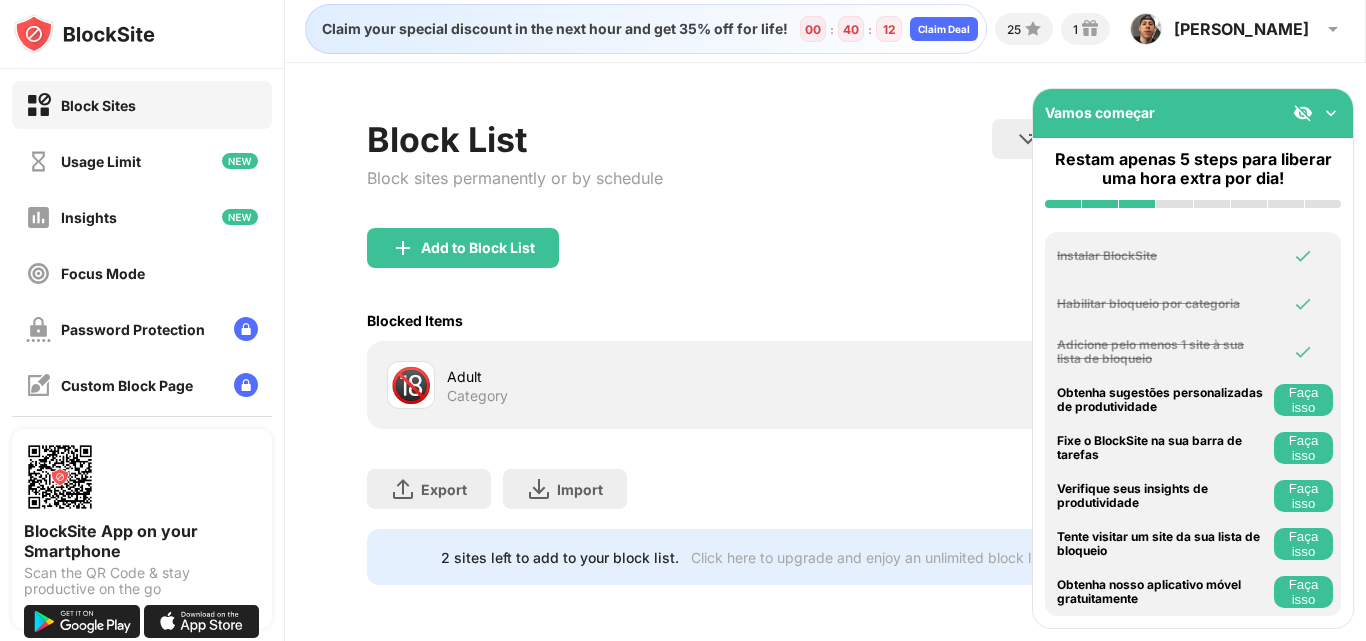 click at bounding box center [1331, 113] 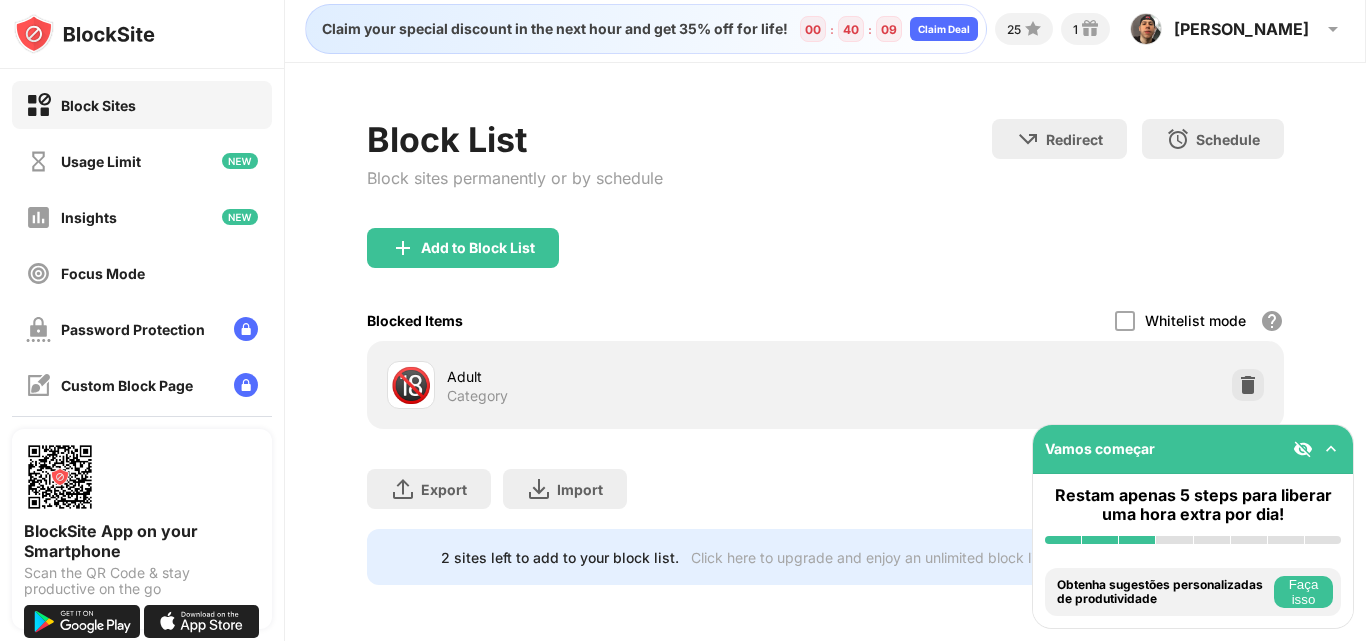 scroll, scrollTop: 0, scrollLeft: 0, axis: both 